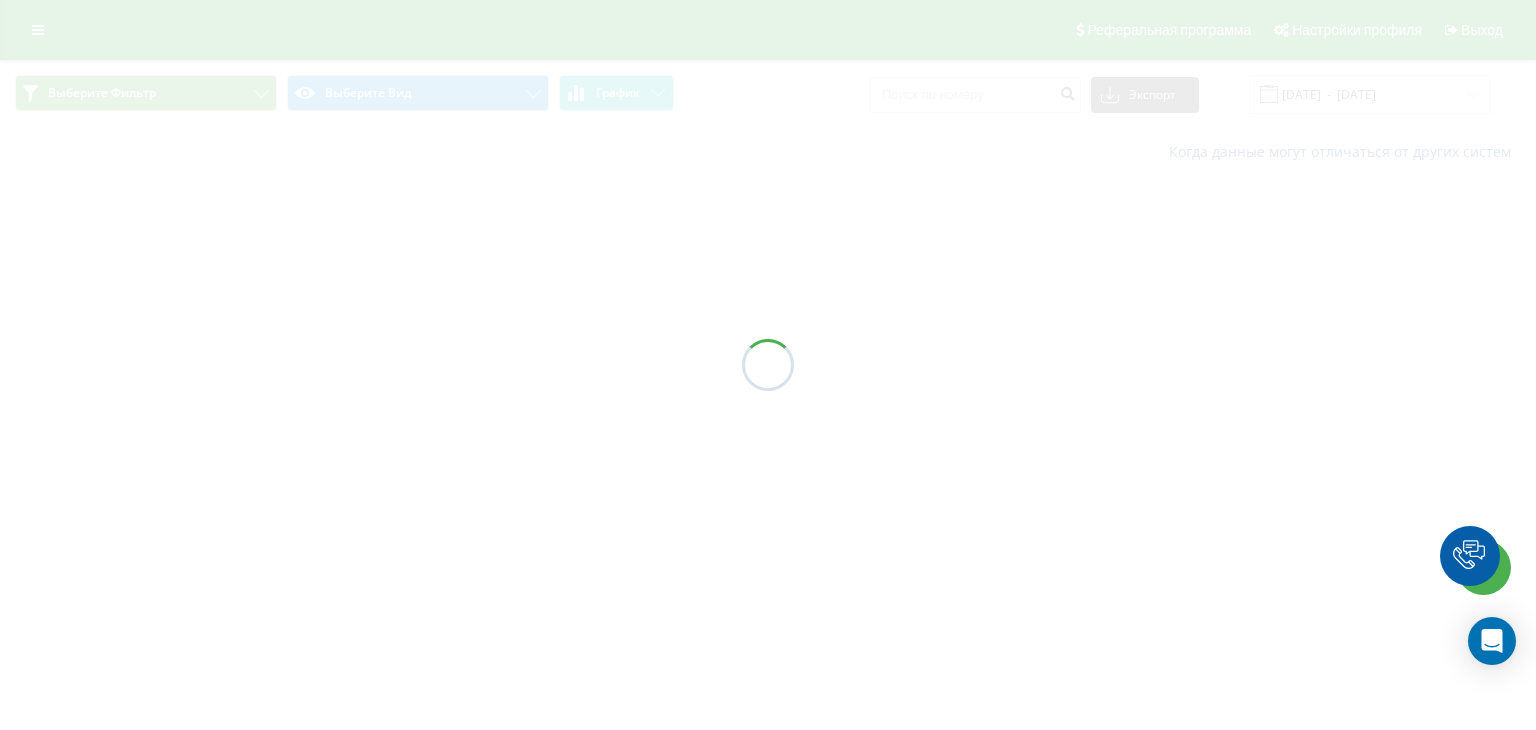 scroll, scrollTop: 0, scrollLeft: 0, axis: both 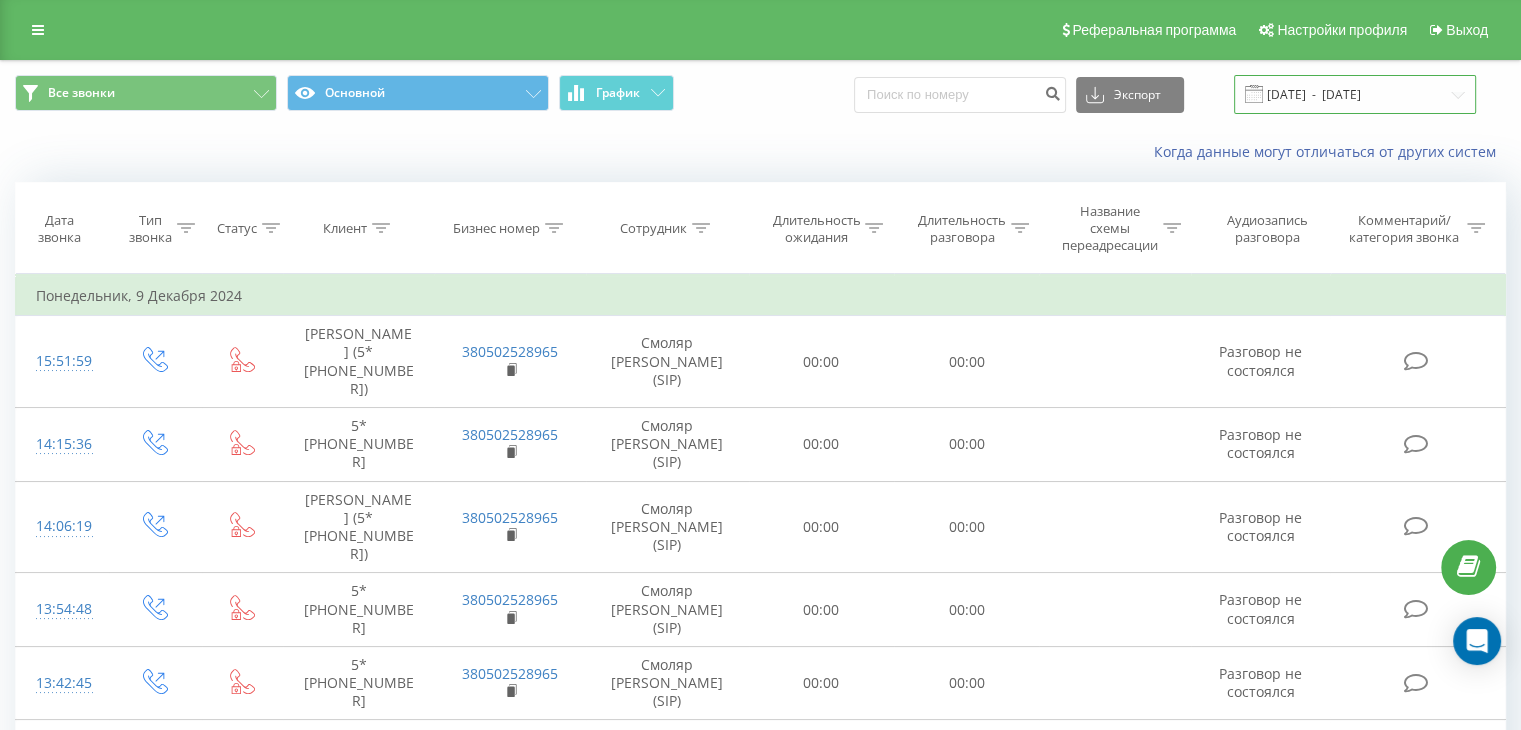 click on "06.12.2024  -  09.12.2024" at bounding box center [1355, 94] 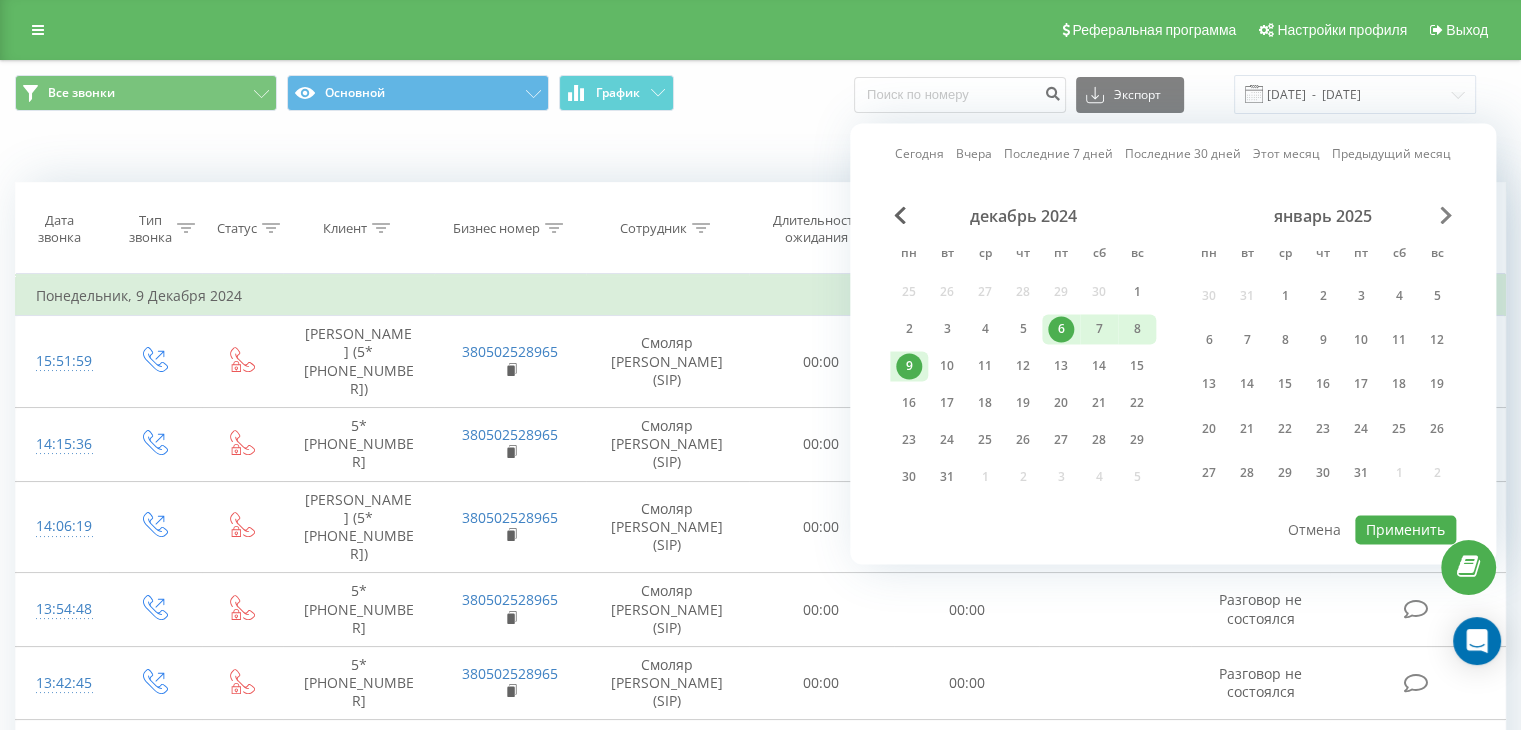 click at bounding box center [1446, 215] 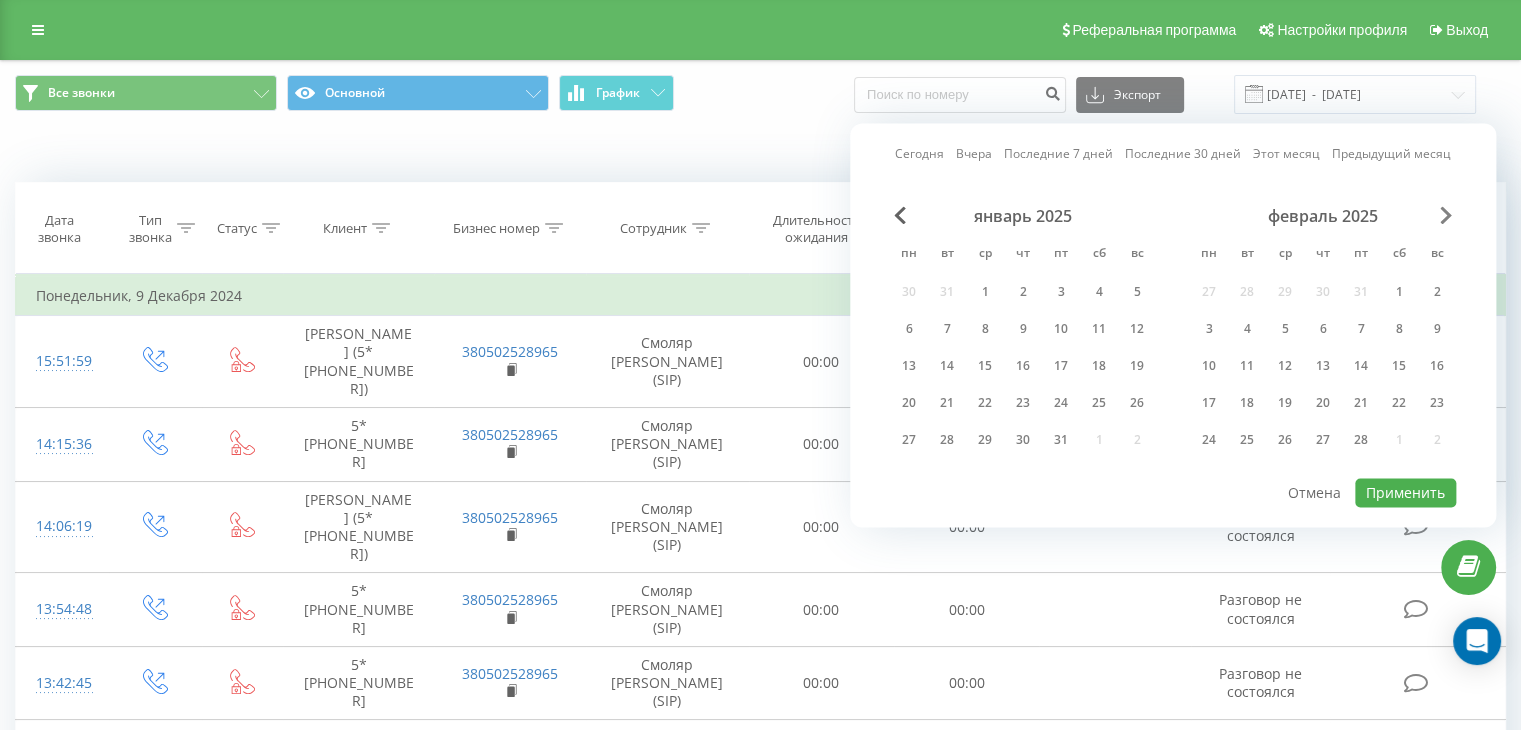 click at bounding box center [1446, 215] 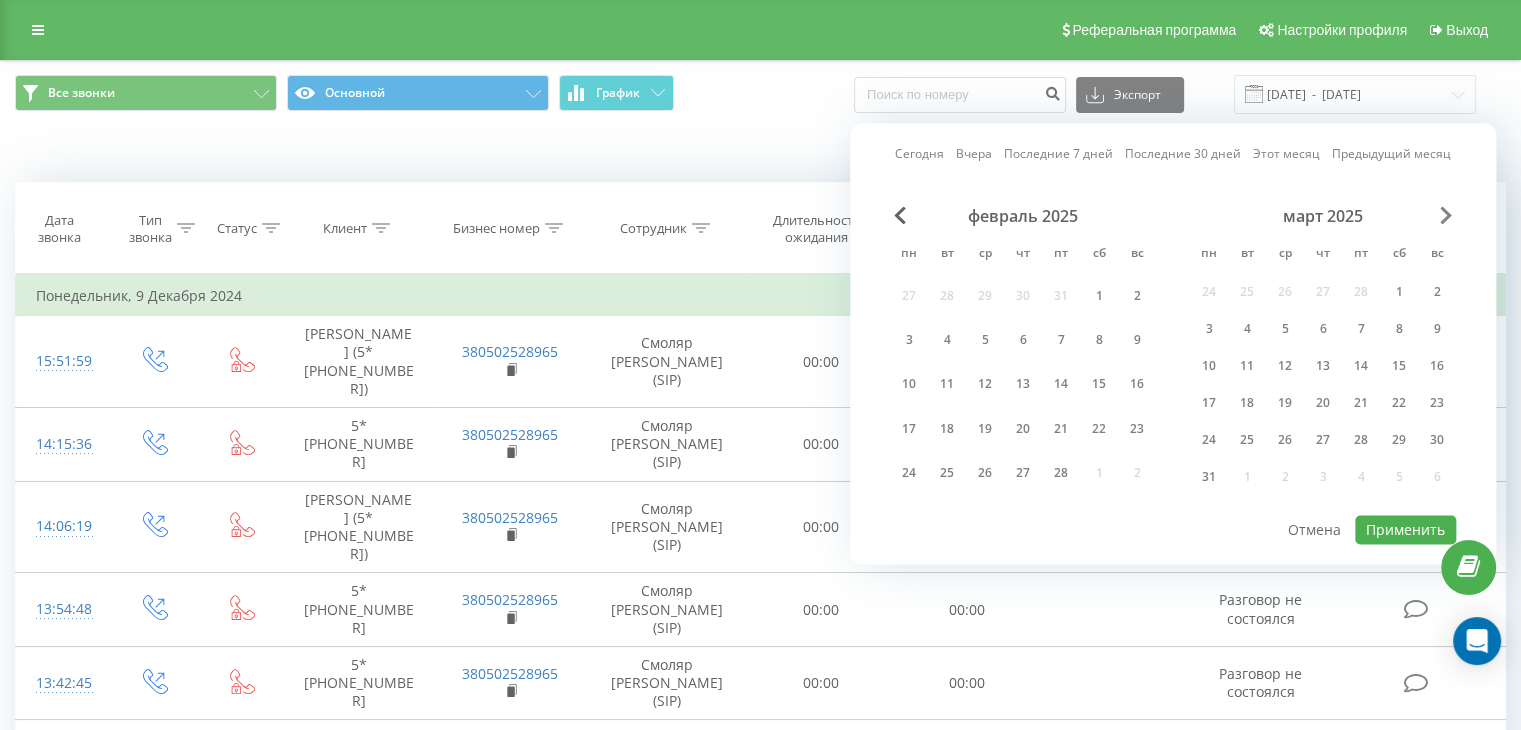 click at bounding box center [1446, 215] 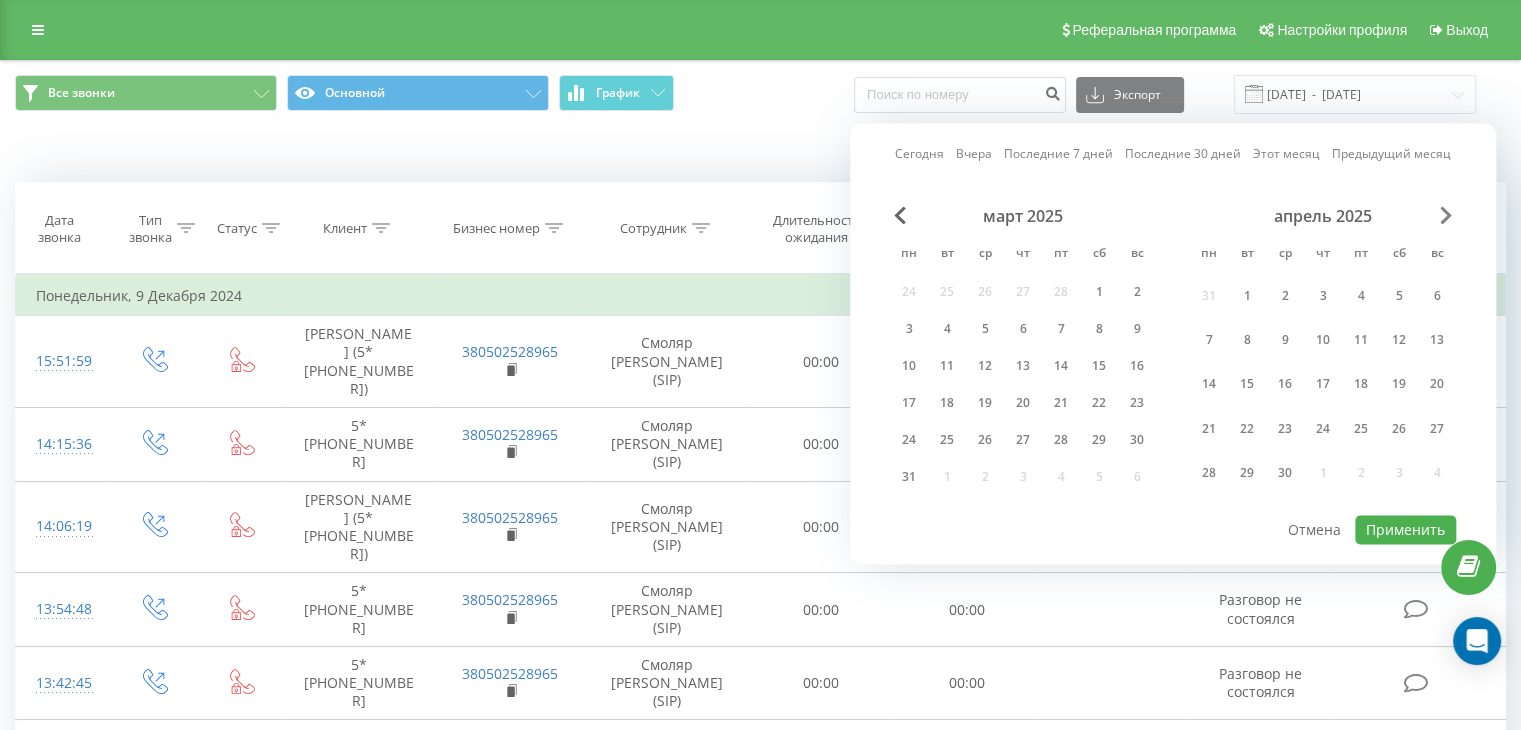 click at bounding box center (1446, 215) 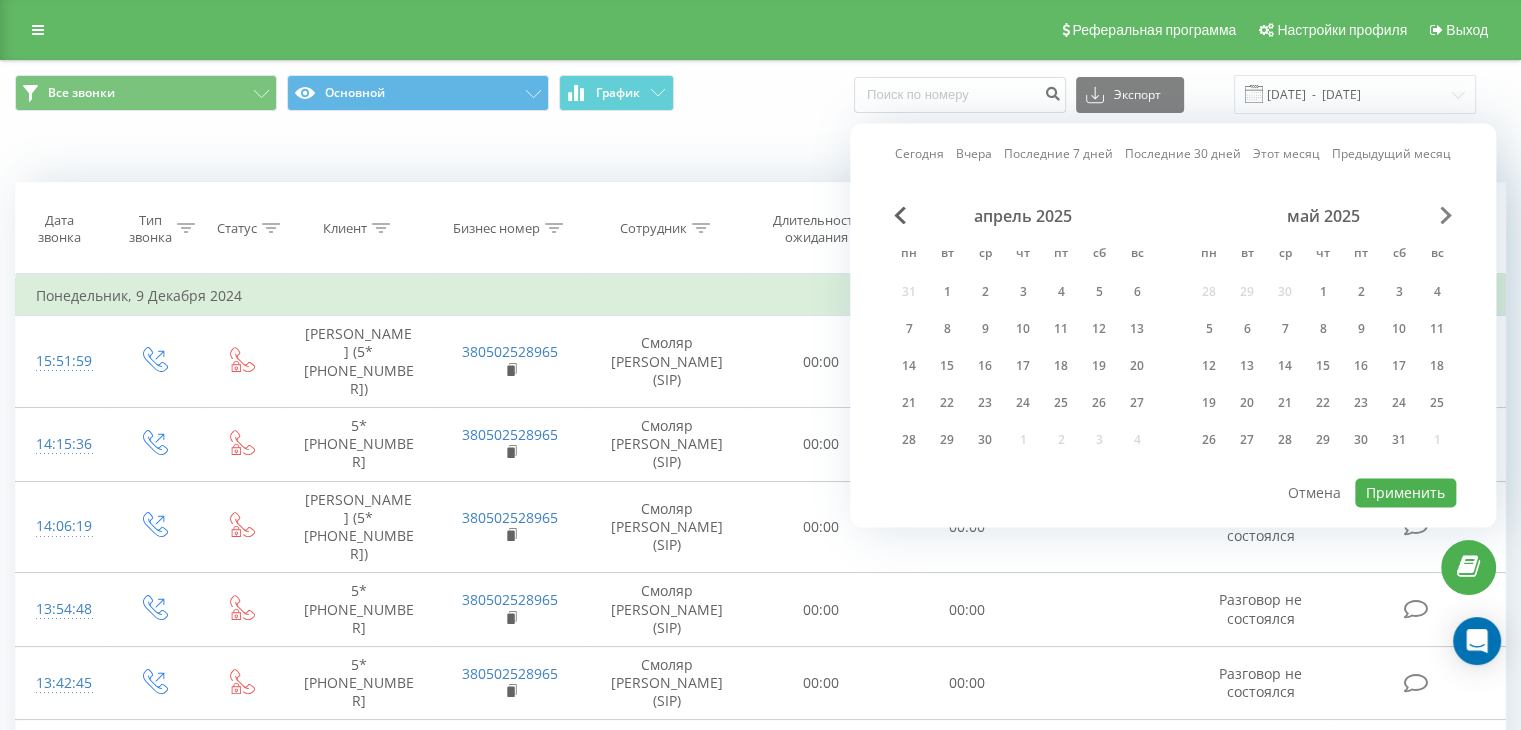 click at bounding box center [1446, 215] 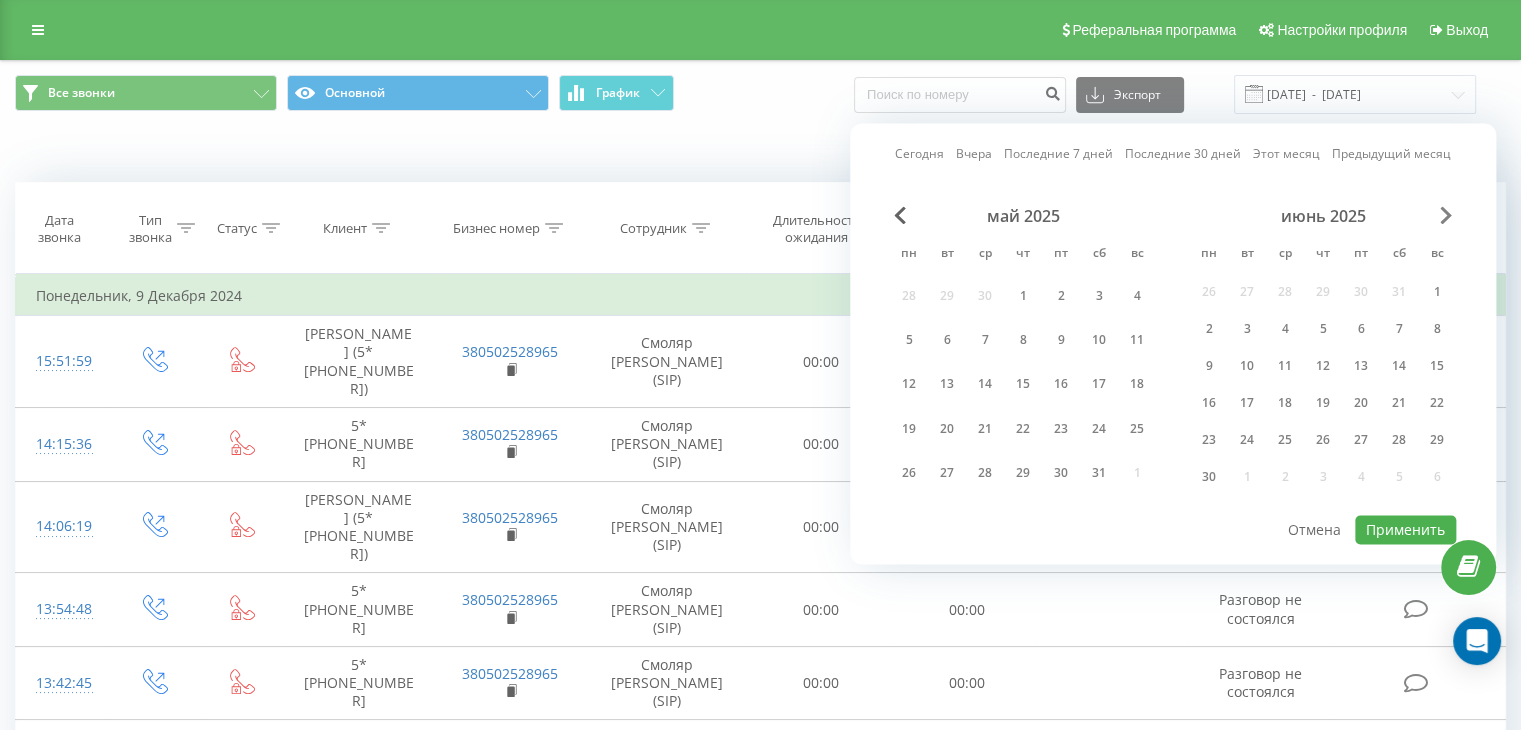 click at bounding box center (1446, 215) 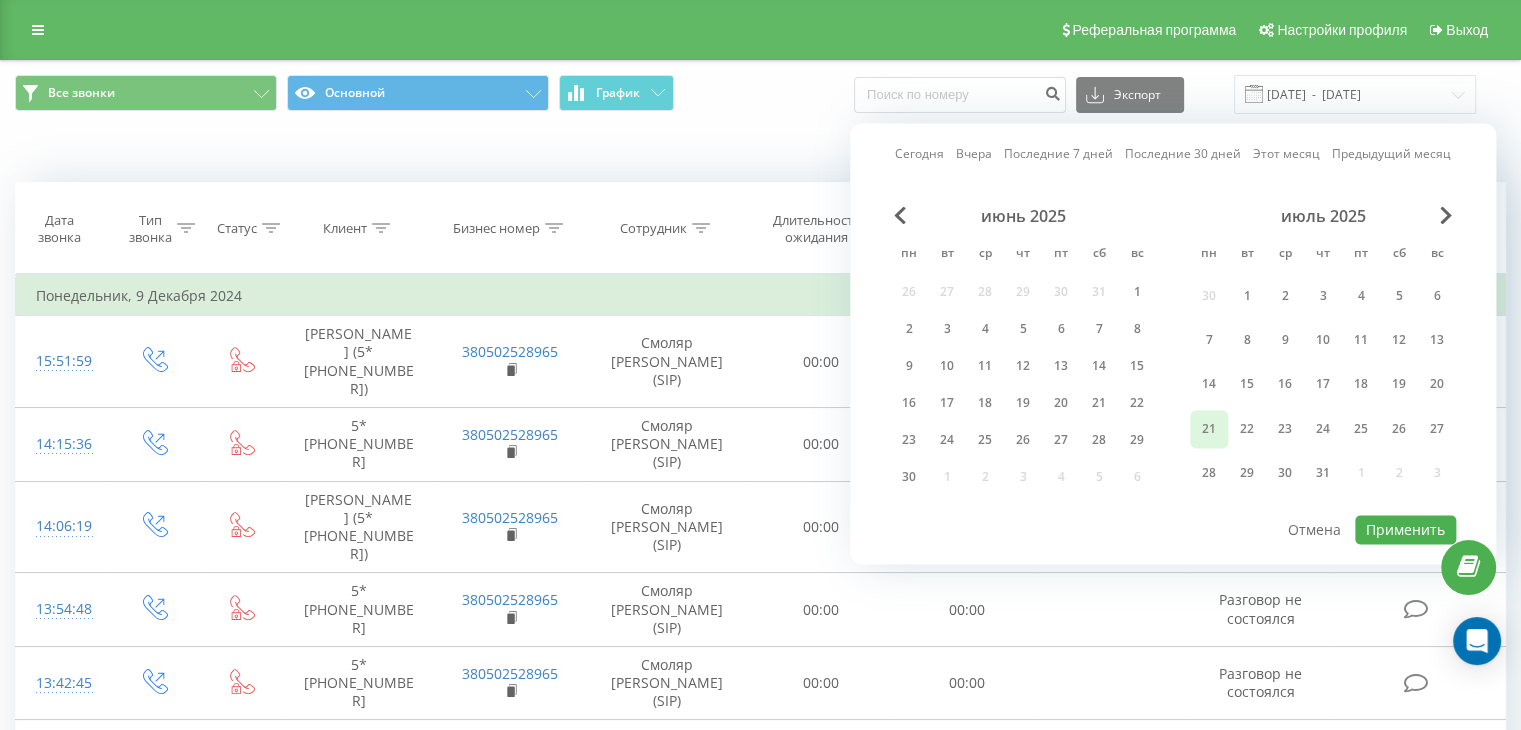 click on "21" at bounding box center [1209, 429] 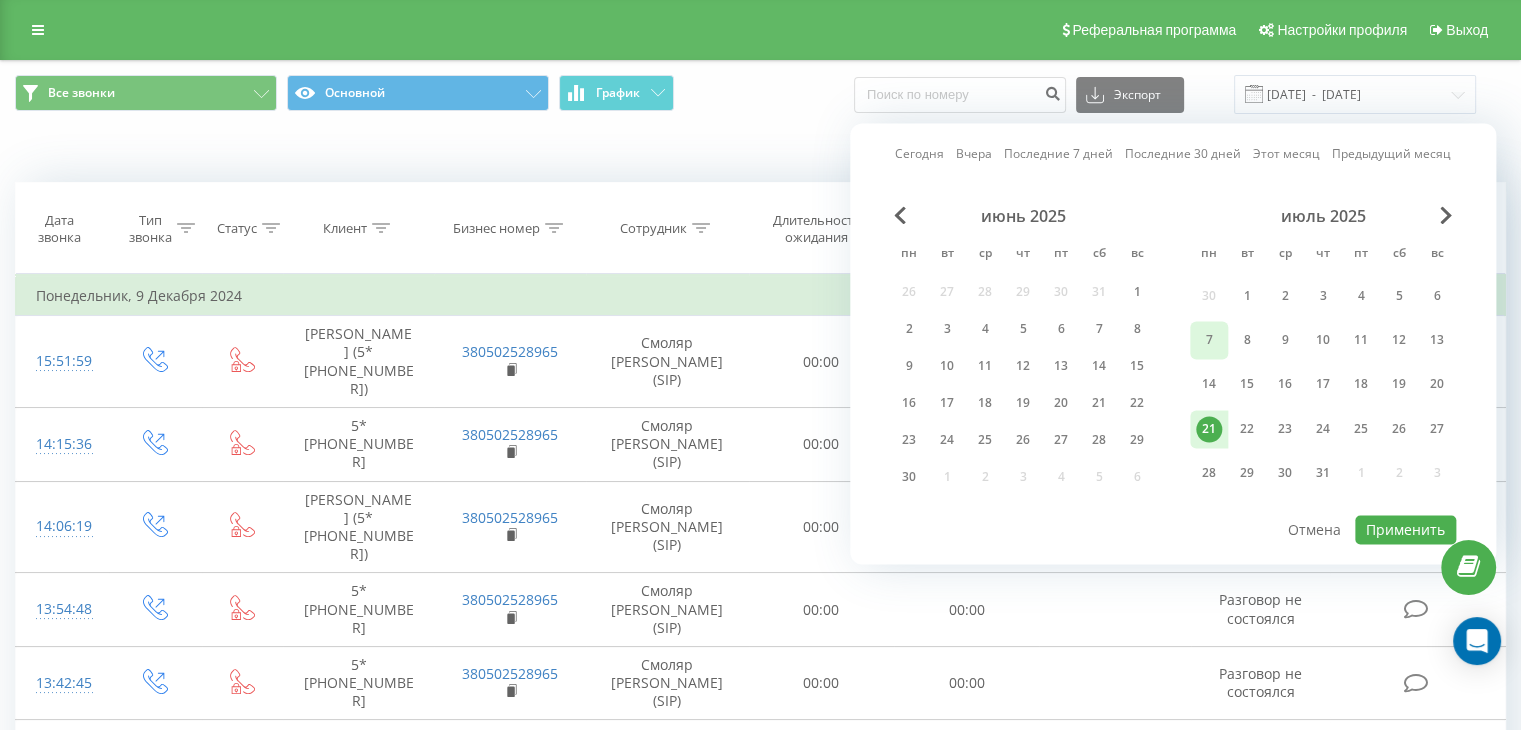 click on "7" at bounding box center [1209, 340] 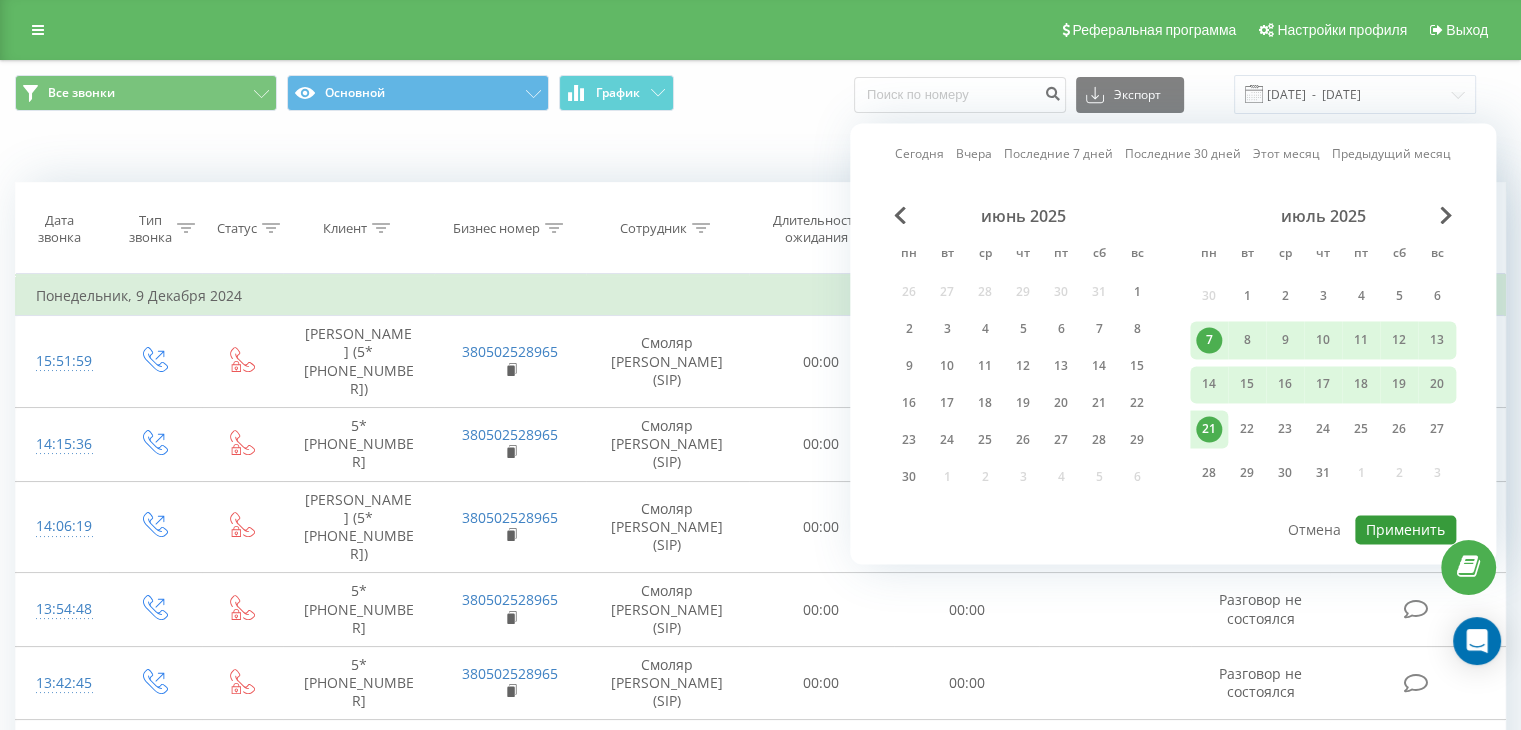 click on "Применить" at bounding box center (1405, 529) 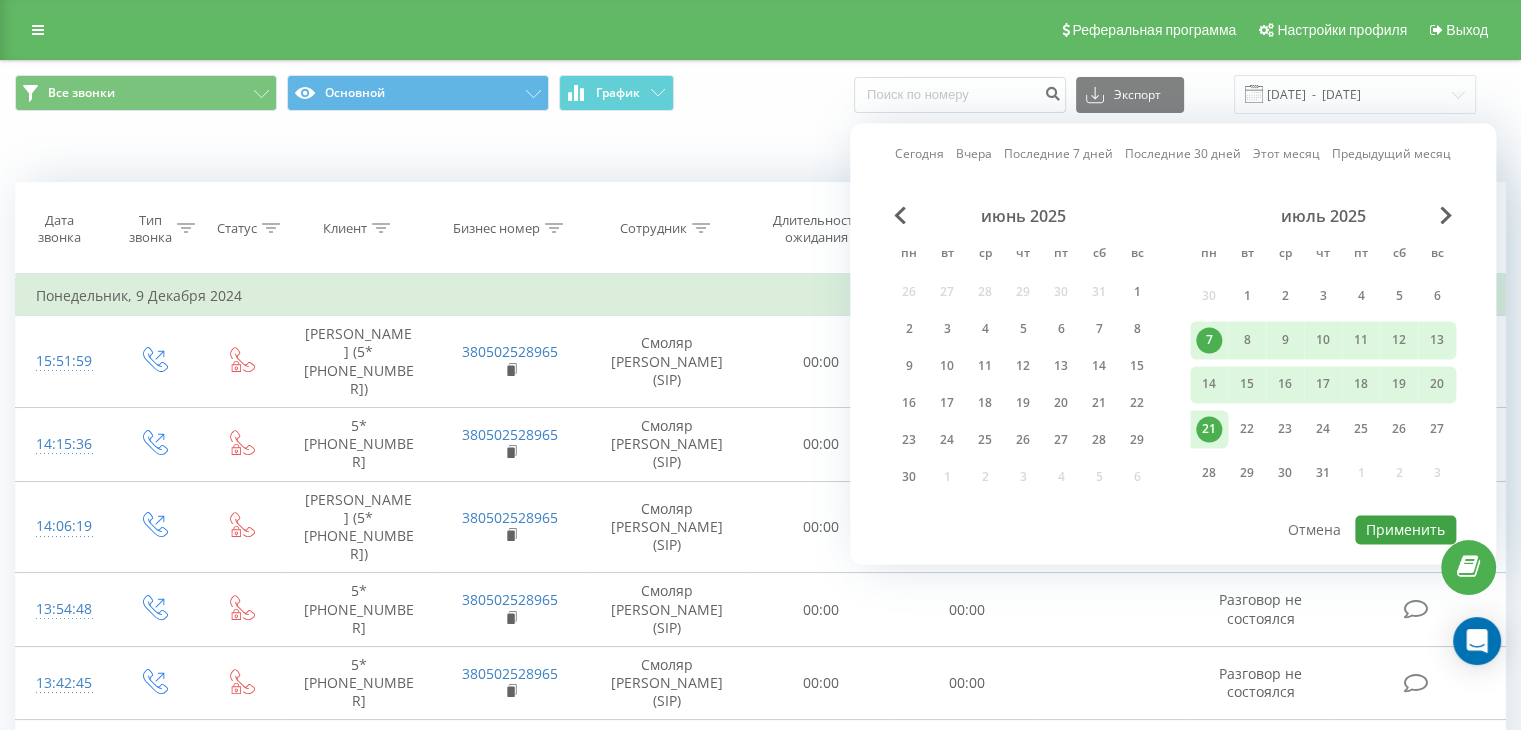 type on "07.07.2025  -  21.07.2025" 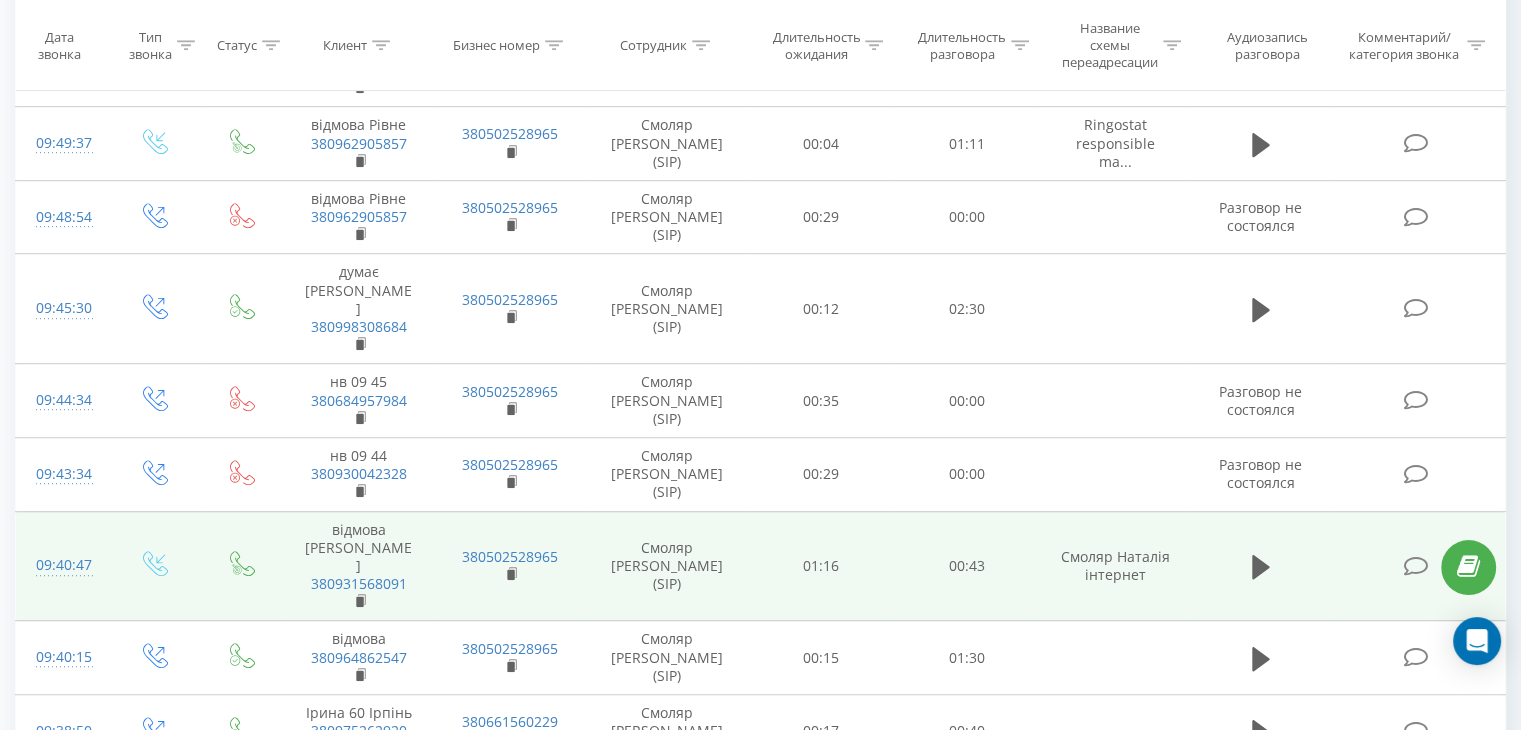 scroll, scrollTop: 1700, scrollLeft: 0, axis: vertical 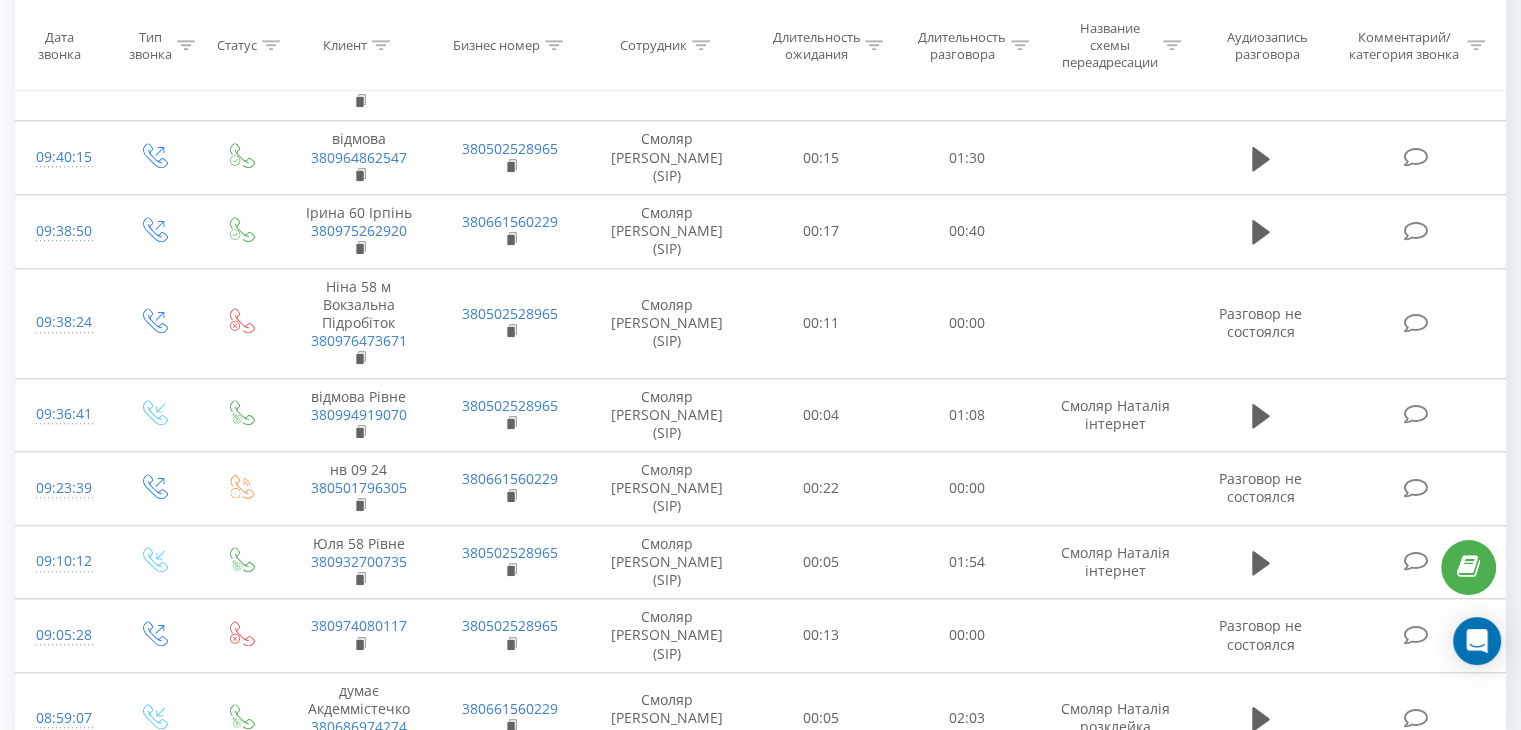 click at bounding box center [186, 809] 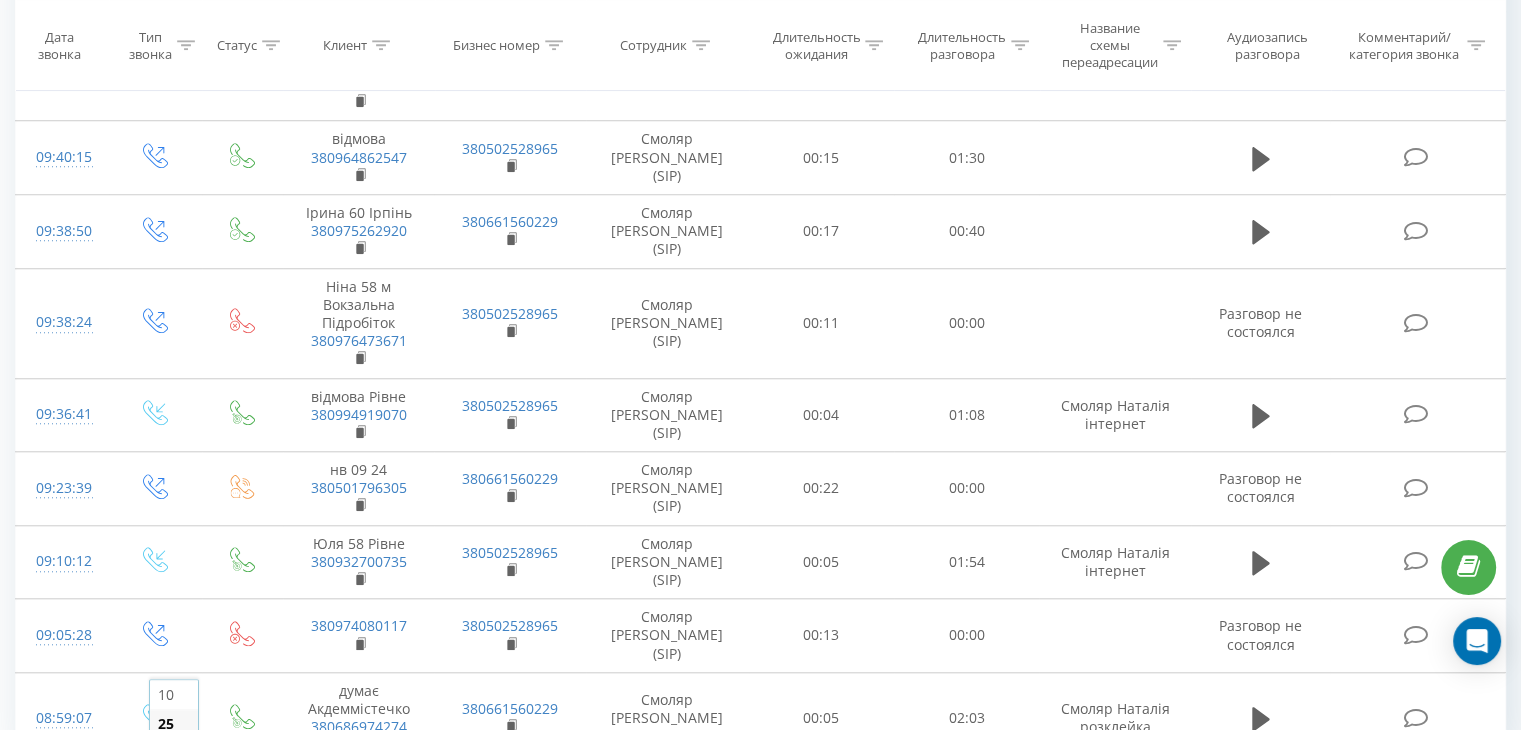 drag, startPoint x: 174, startPoint y: 666, endPoint x: 584, endPoint y: 543, distance: 428.05258 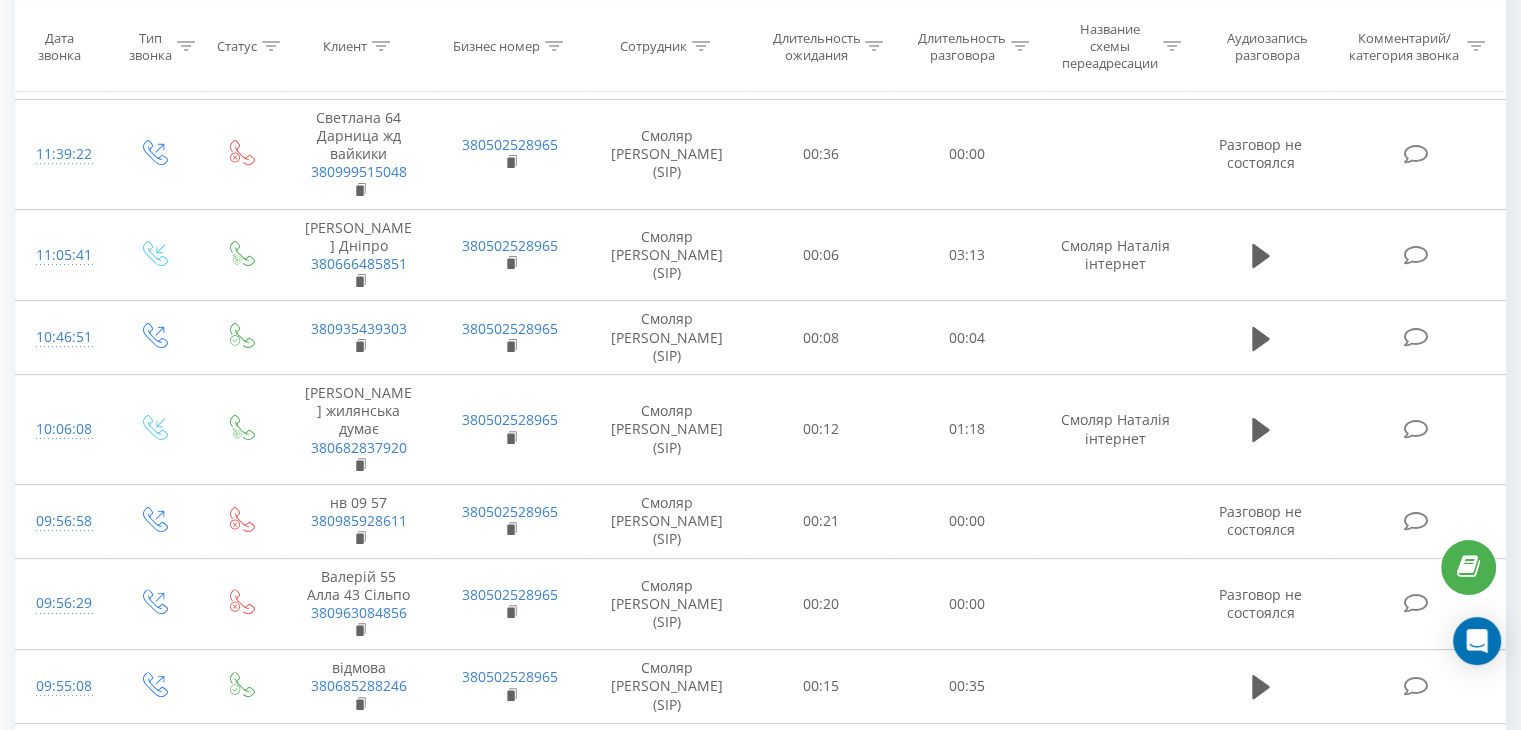 scroll, scrollTop: 0, scrollLeft: 0, axis: both 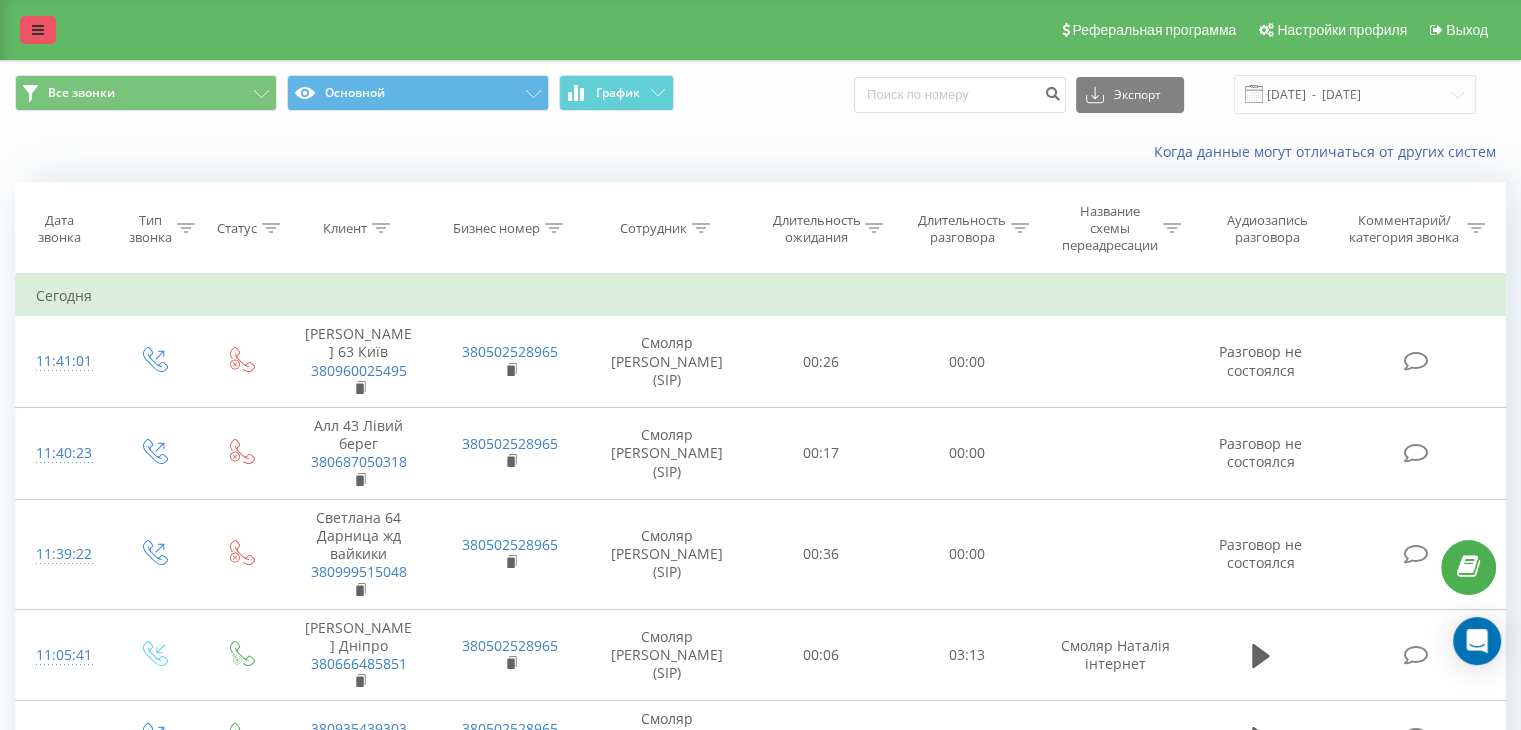 click at bounding box center (38, 30) 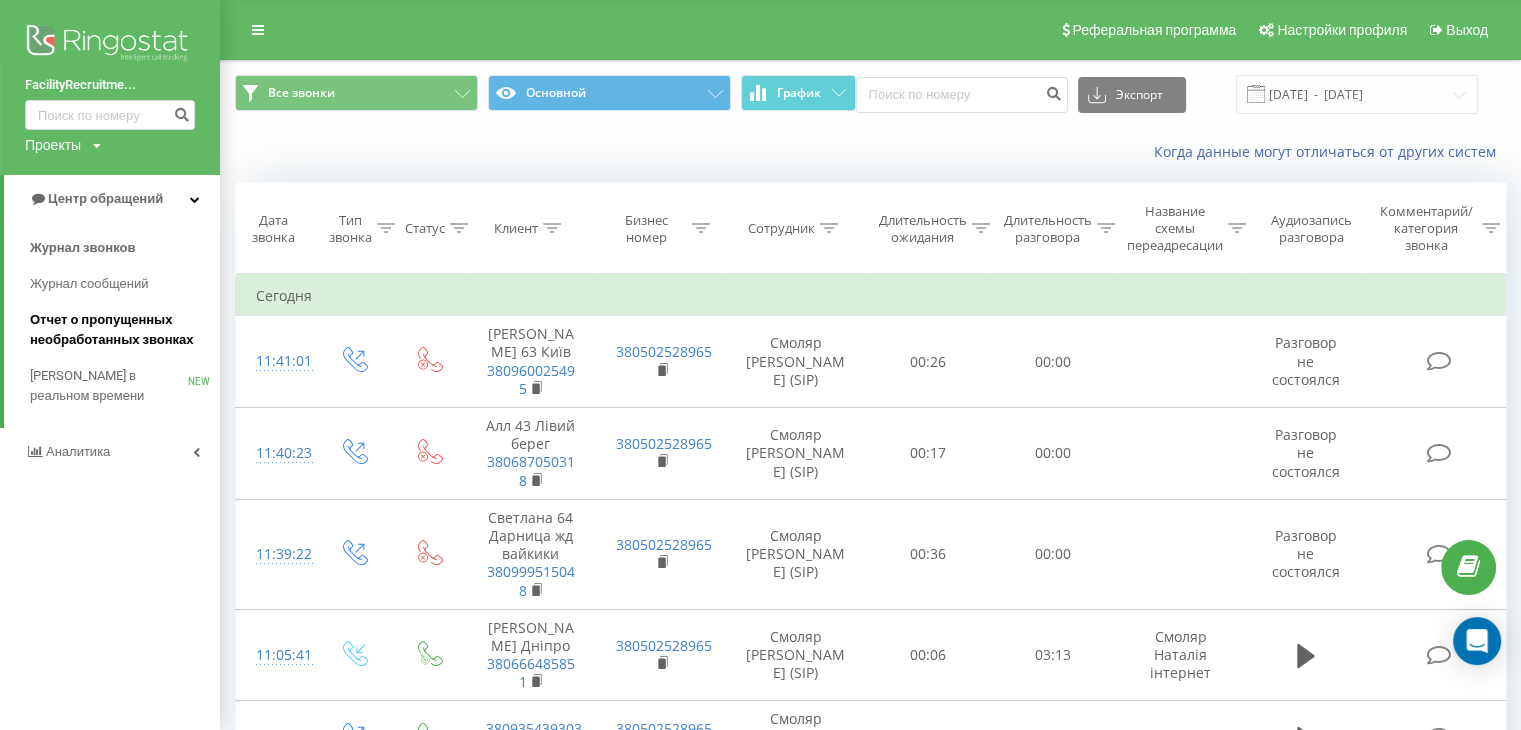 click on "Отчет о пропущенных необработанных звонках" at bounding box center [120, 330] 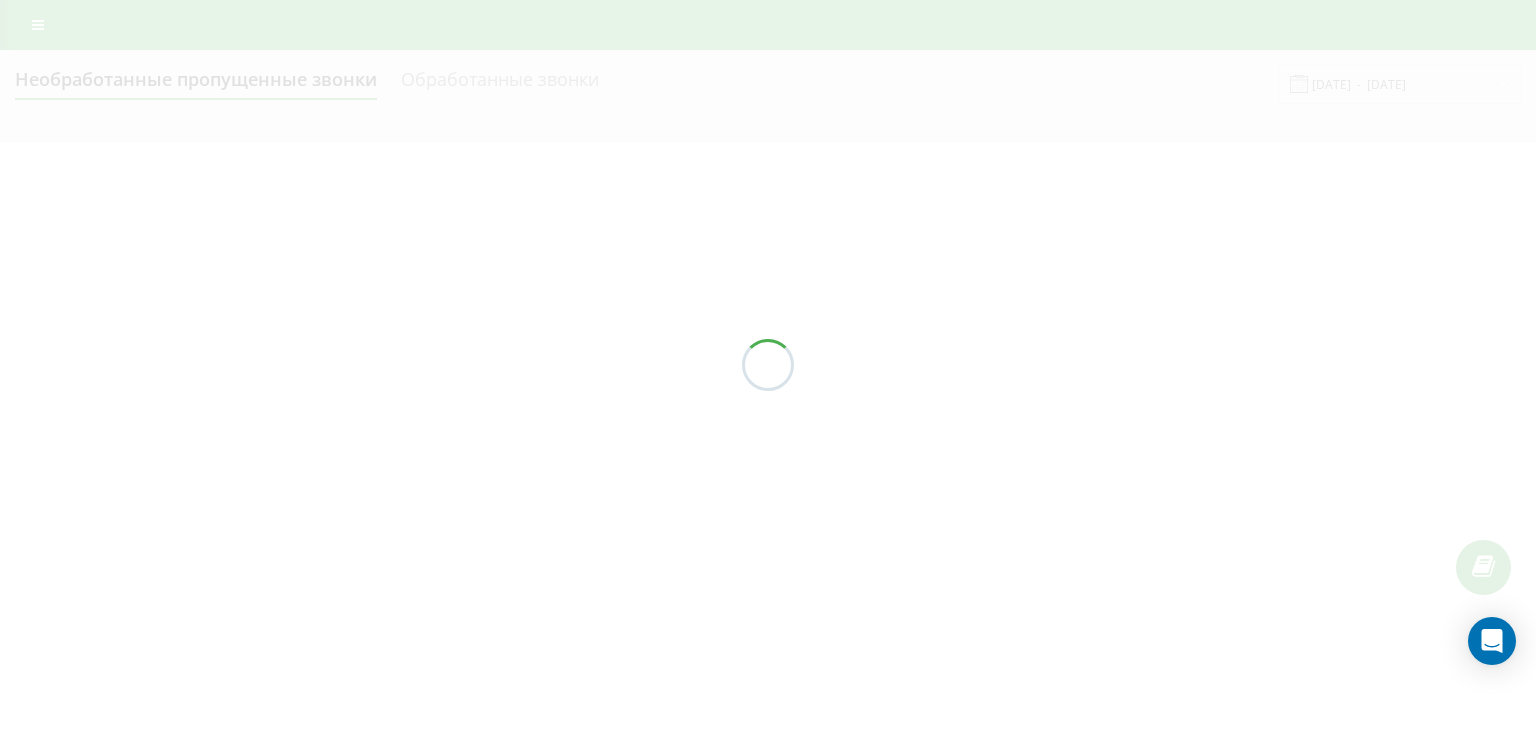 scroll, scrollTop: 0, scrollLeft: 0, axis: both 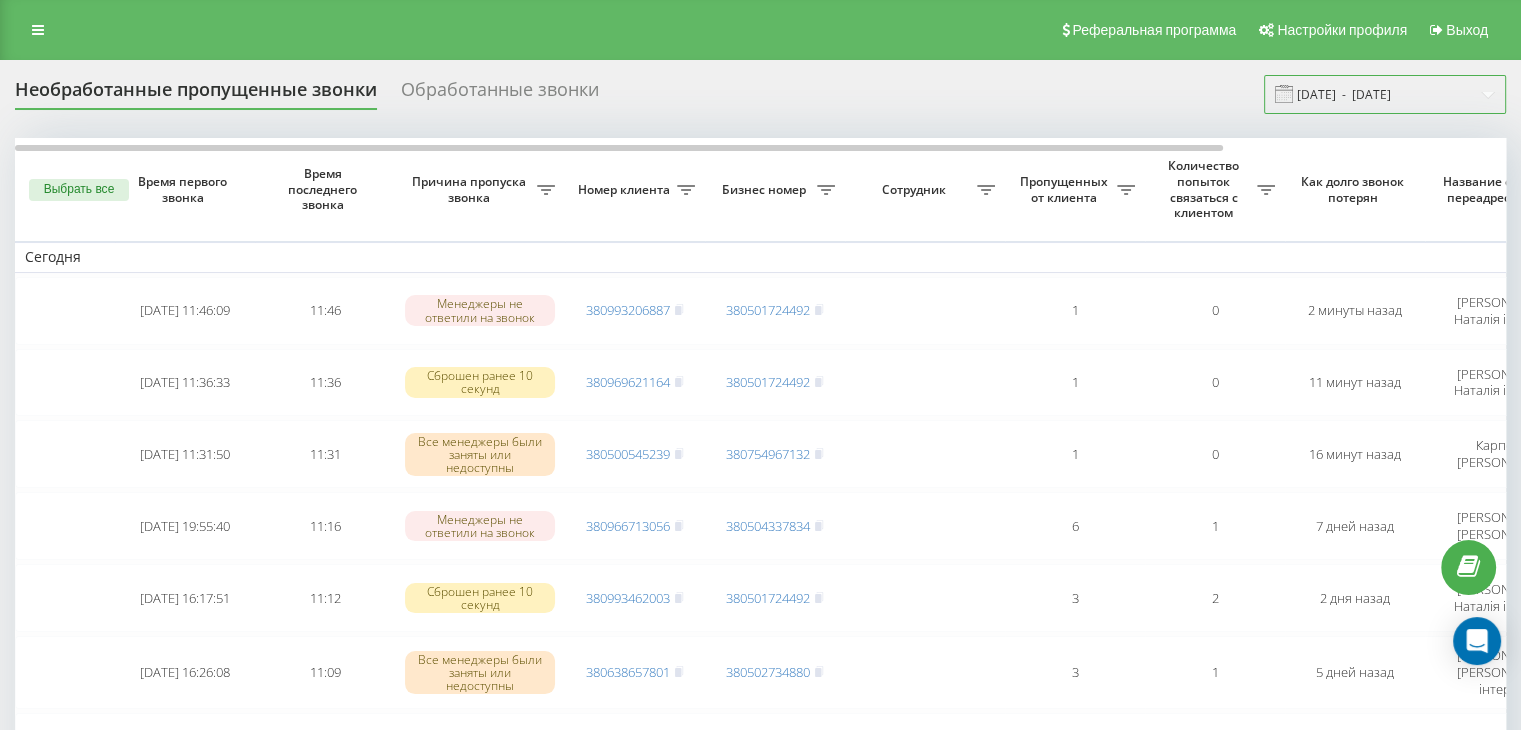 click on "[DATE]  -  [DATE]" at bounding box center [1385, 94] 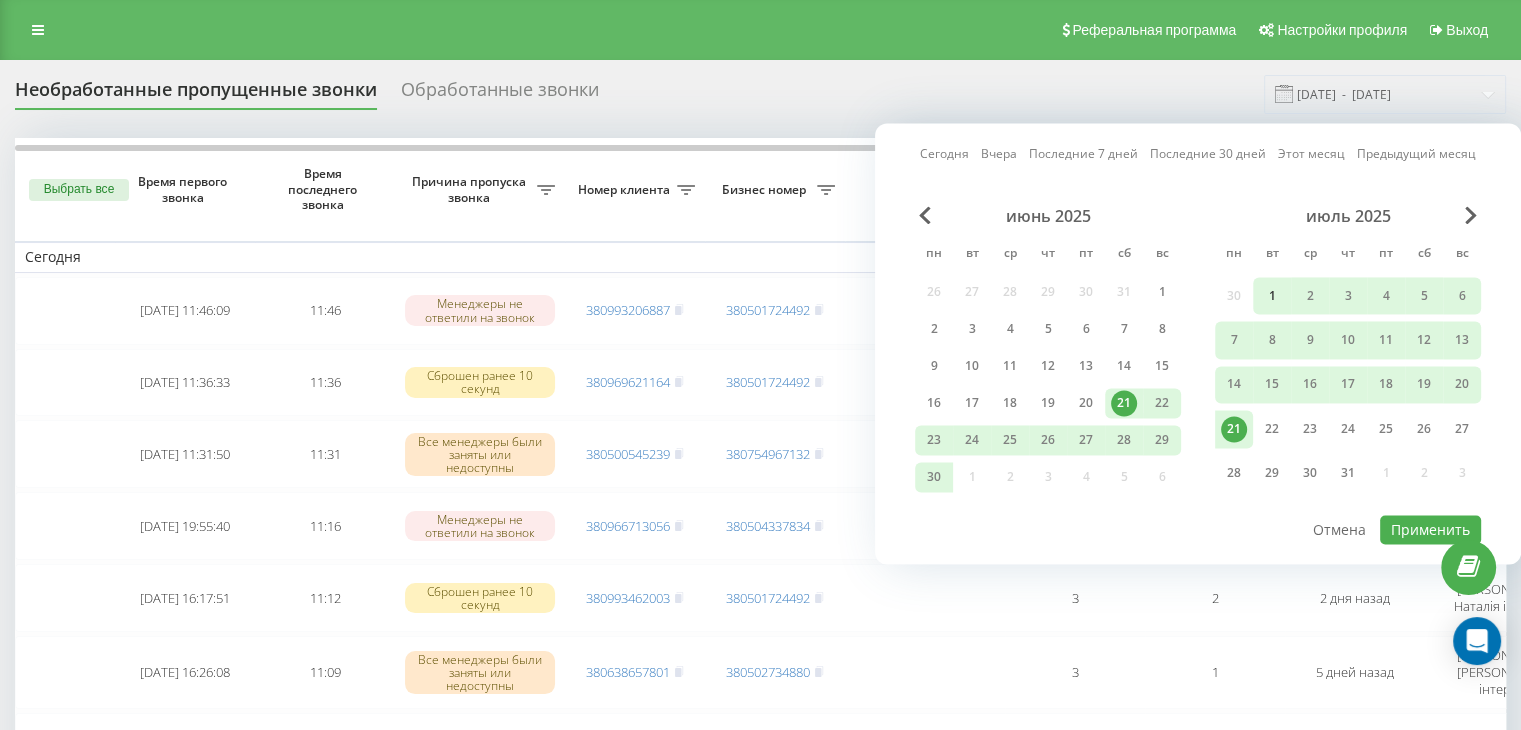 click on "1" at bounding box center (1272, 296) 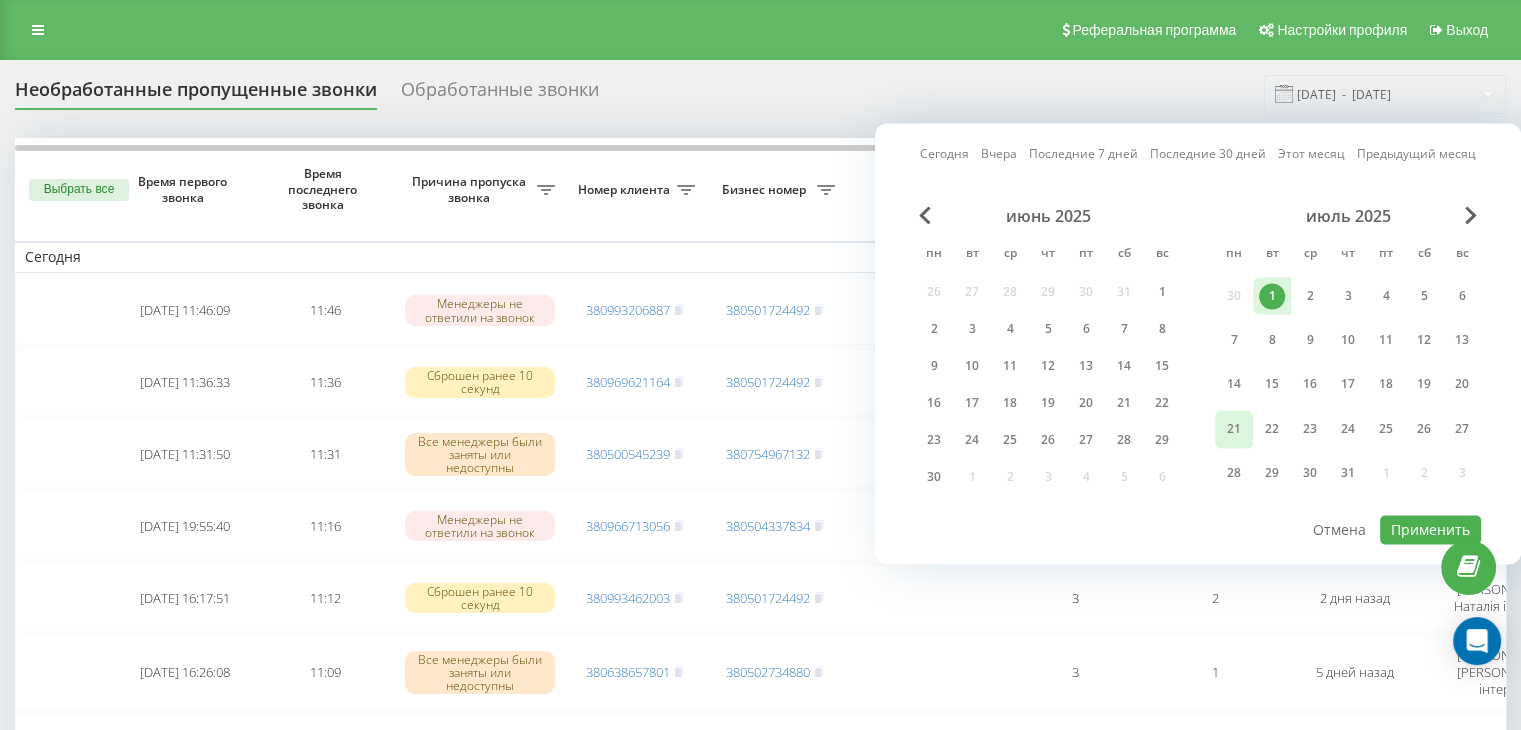 click on "21" at bounding box center (1234, 429) 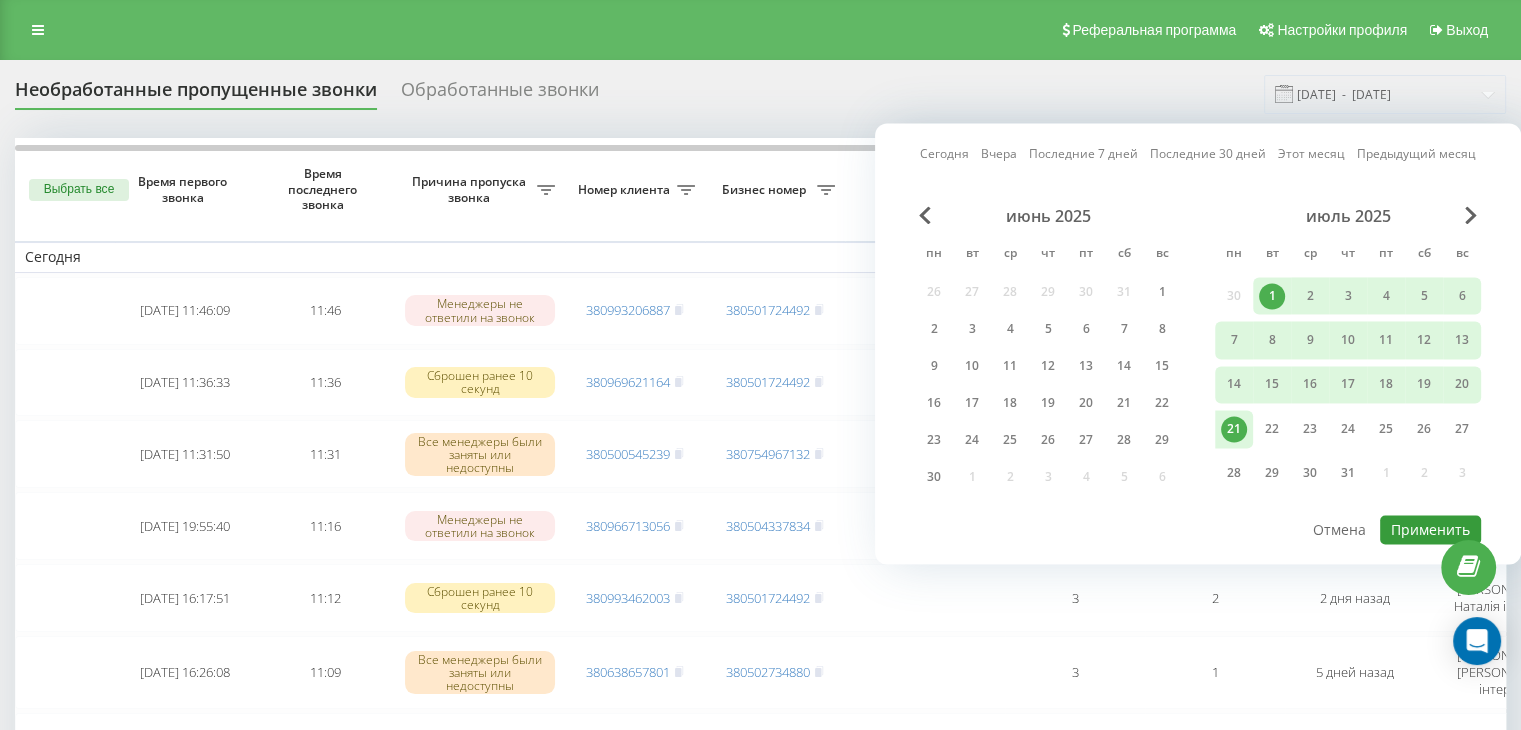 click on "Применить" at bounding box center [1430, 529] 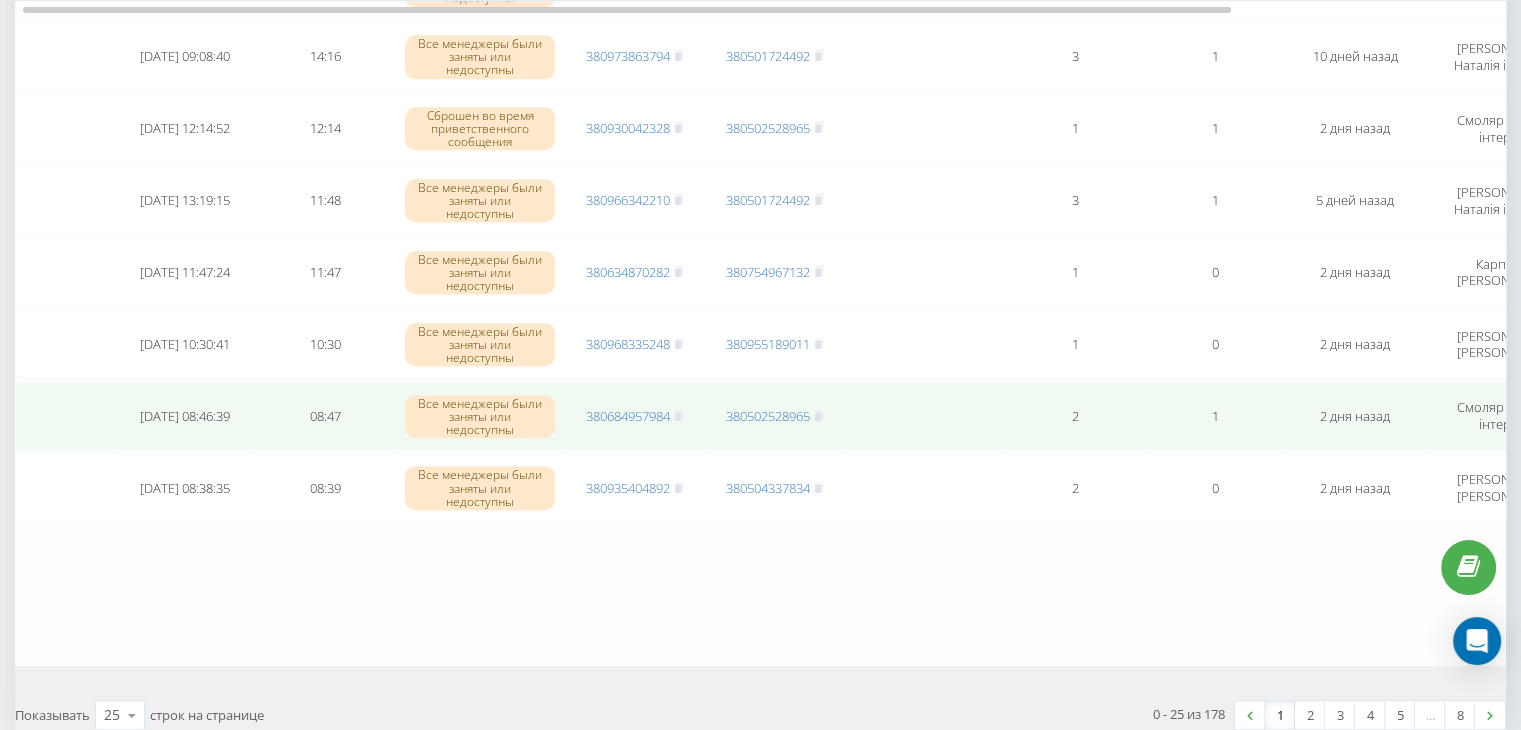 scroll, scrollTop: 1714, scrollLeft: 0, axis: vertical 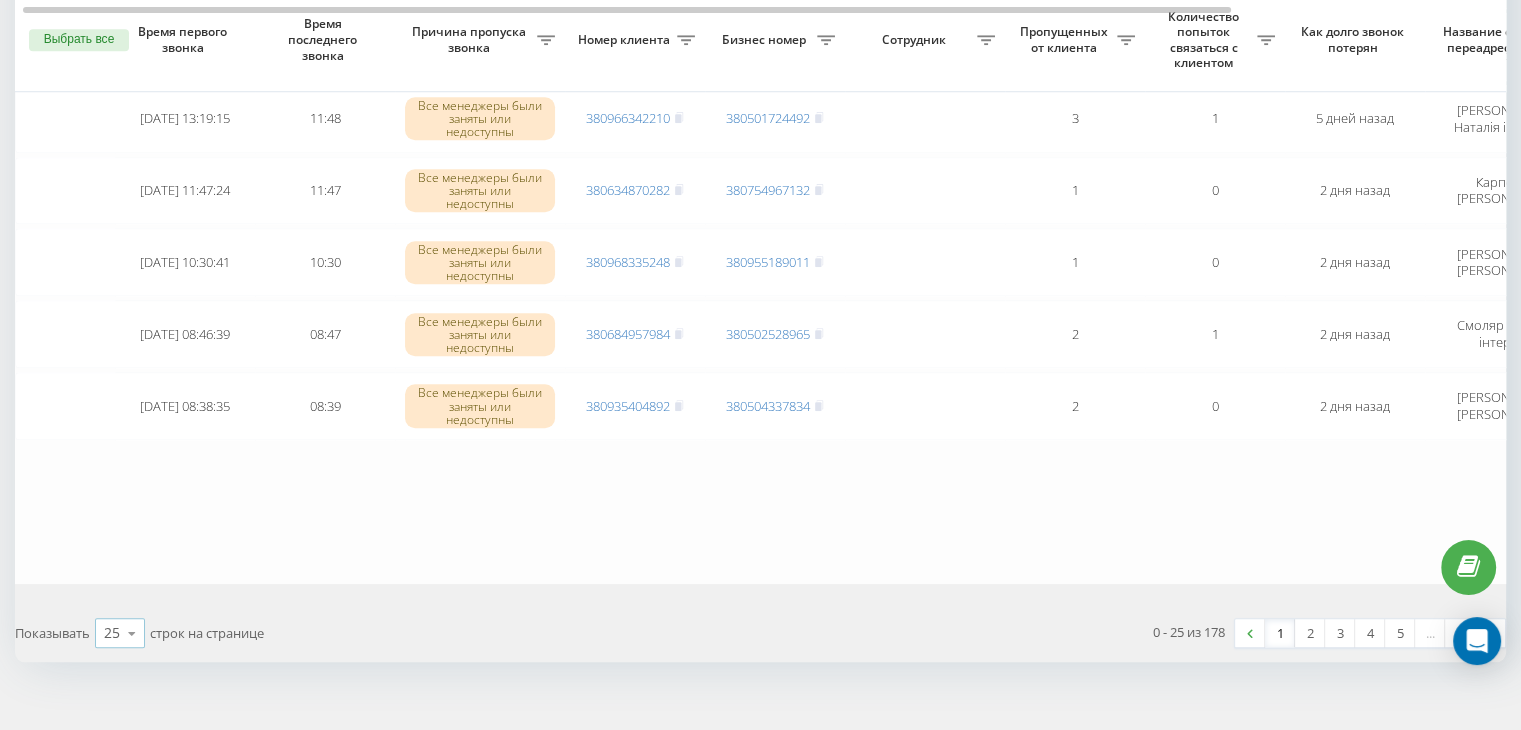 click at bounding box center [132, 633] 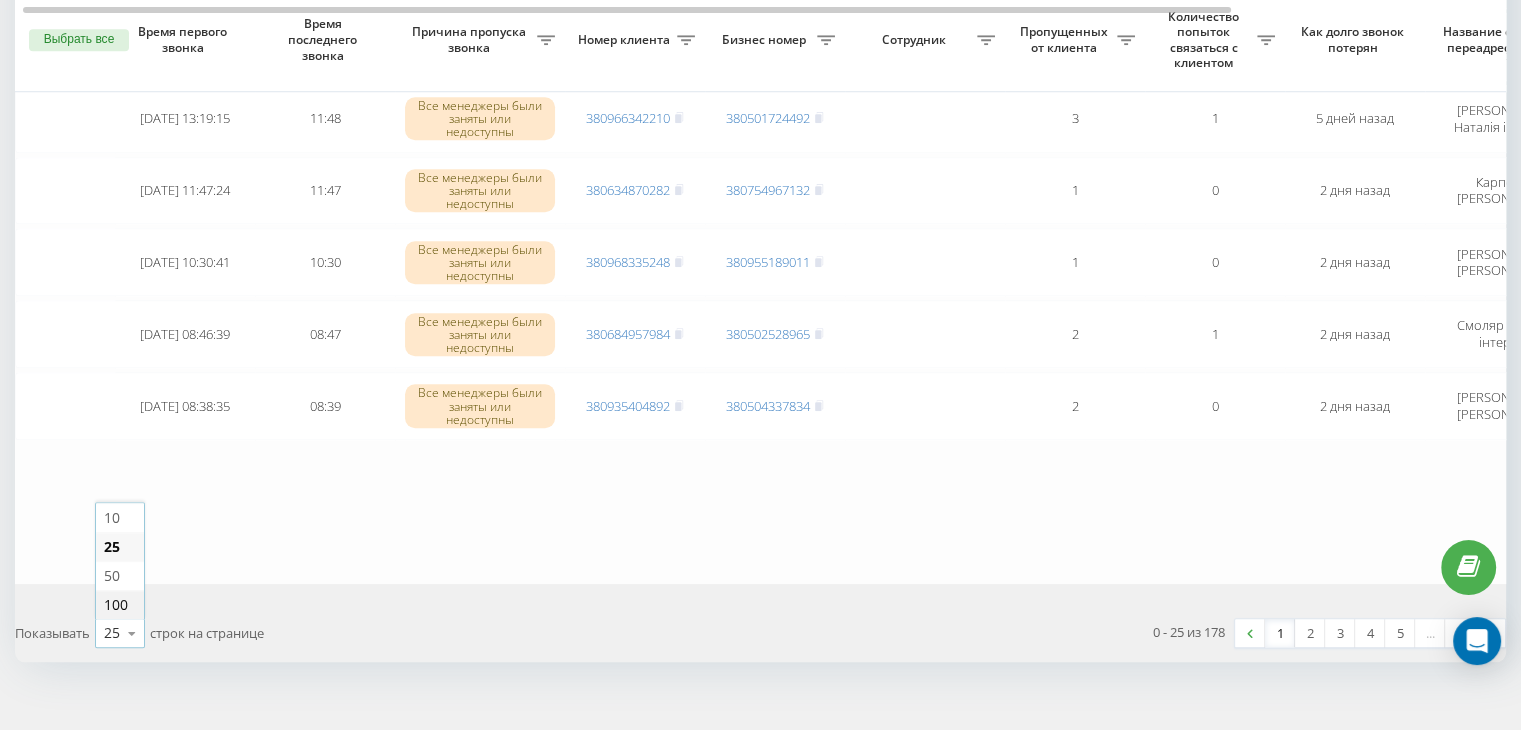 click on "100" at bounding box center (116, 604) 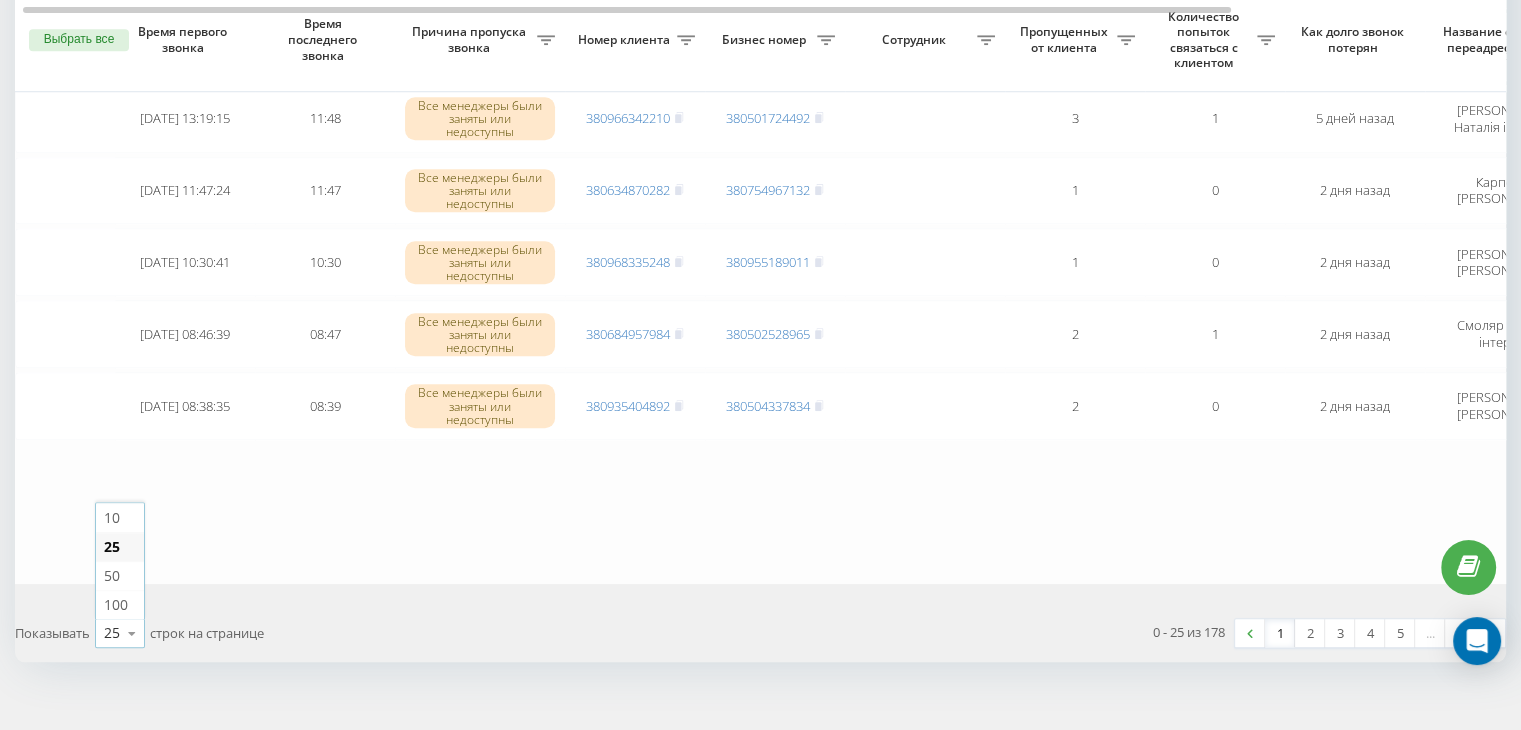 scroll, scrollTop: 0, scrollLeft: 0, axis: both 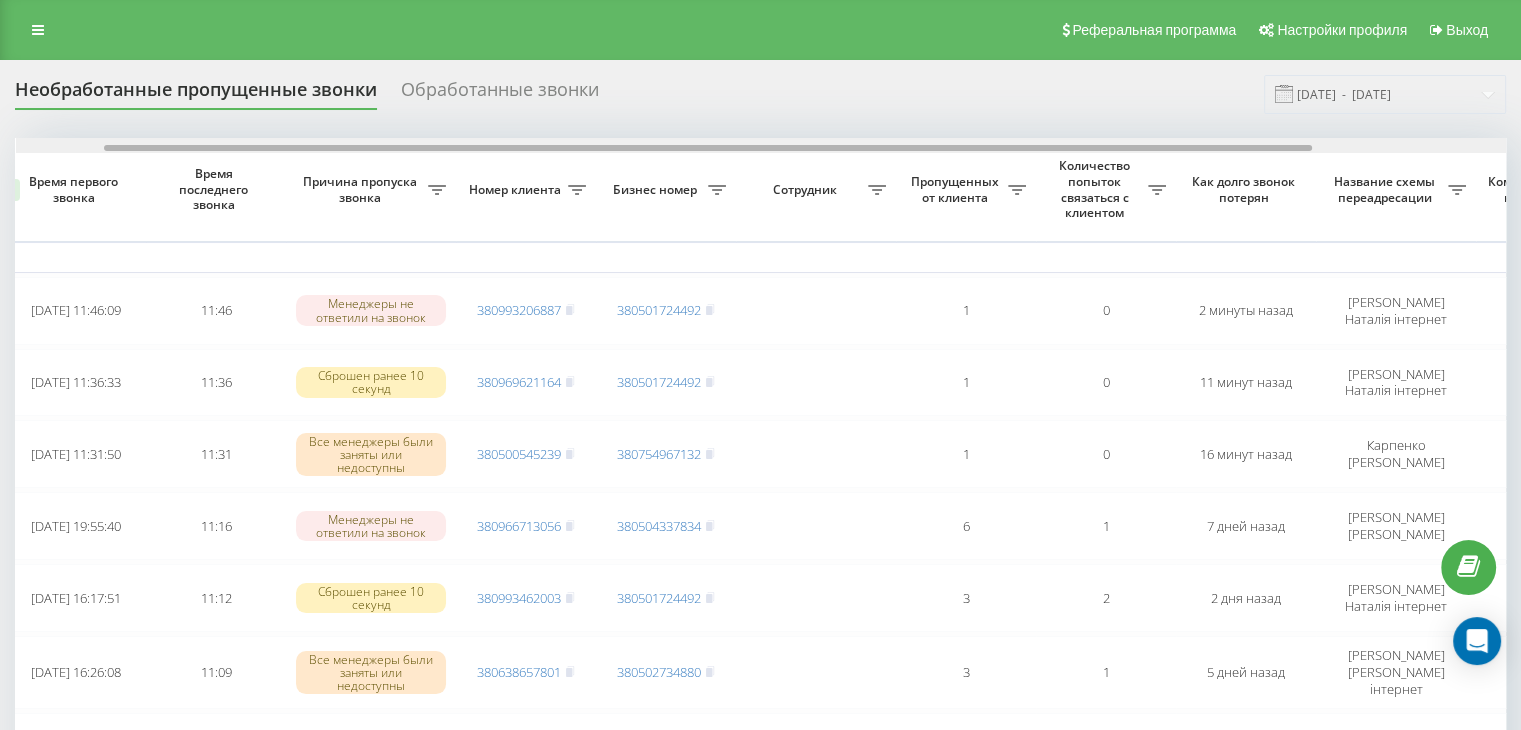 drag, startPoint x: 1128, startPoint y: 148, endPoint x: 1216, endPoint y: 159, distance: 88.68484 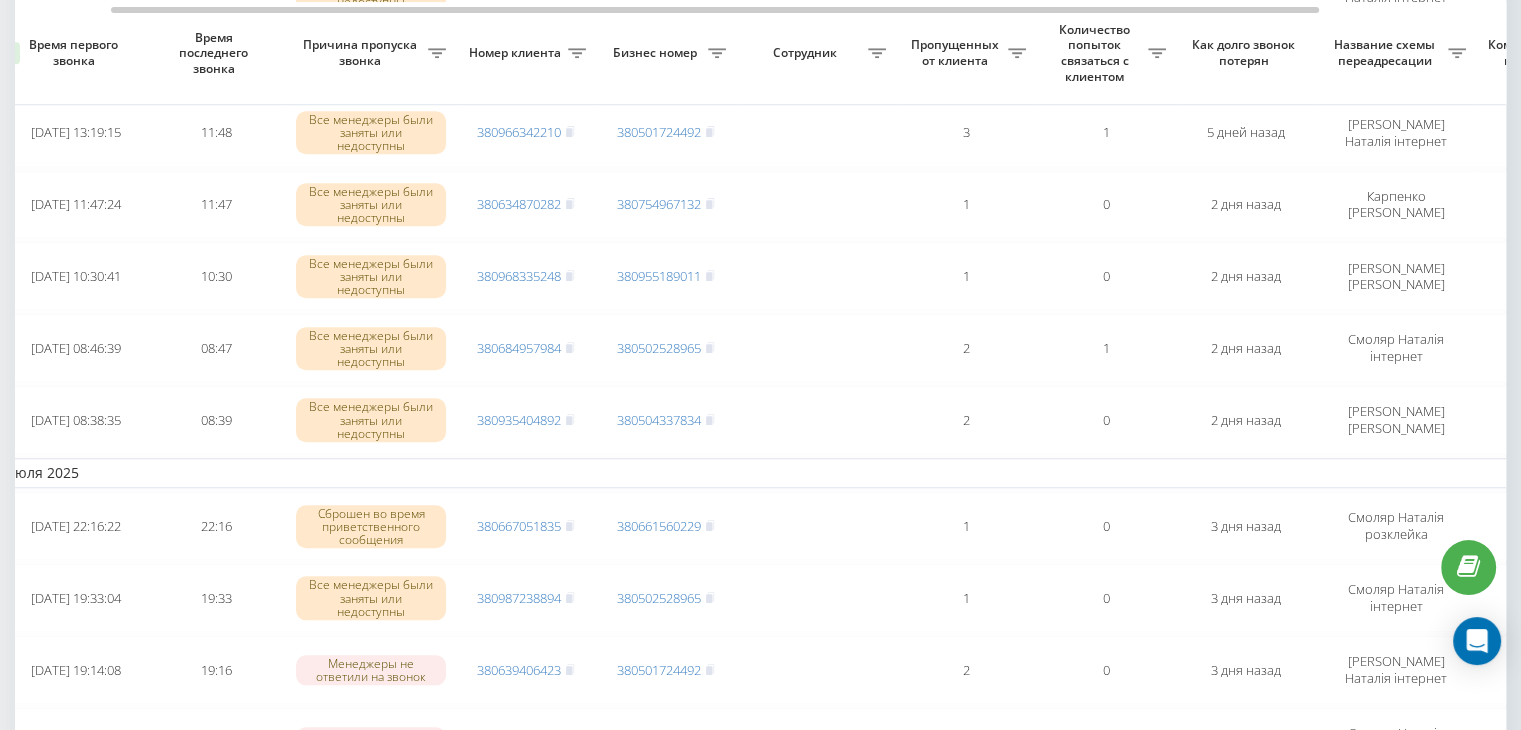 scroll, scrollTop: 1800, scrollLeft: 0, axis: vertical 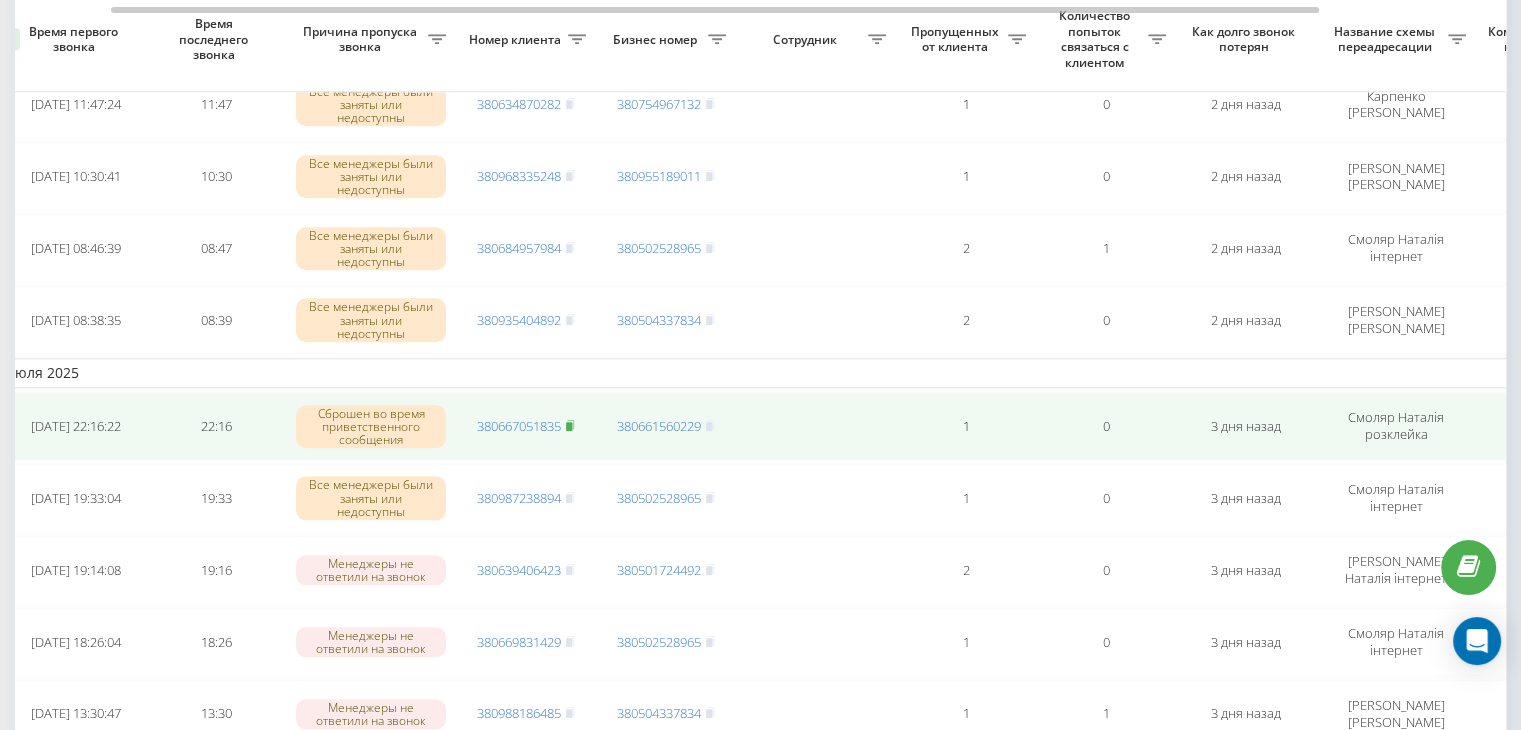 click 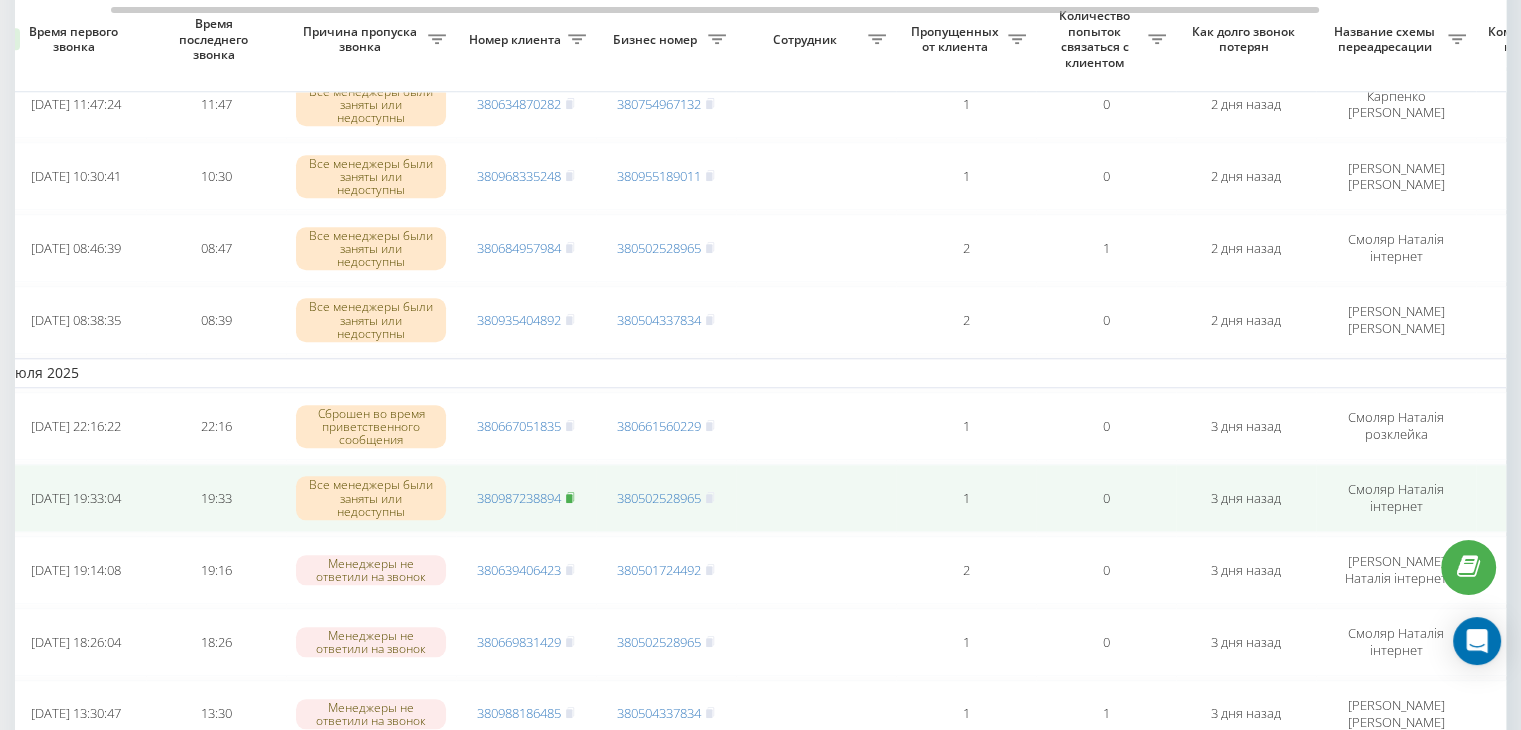 click 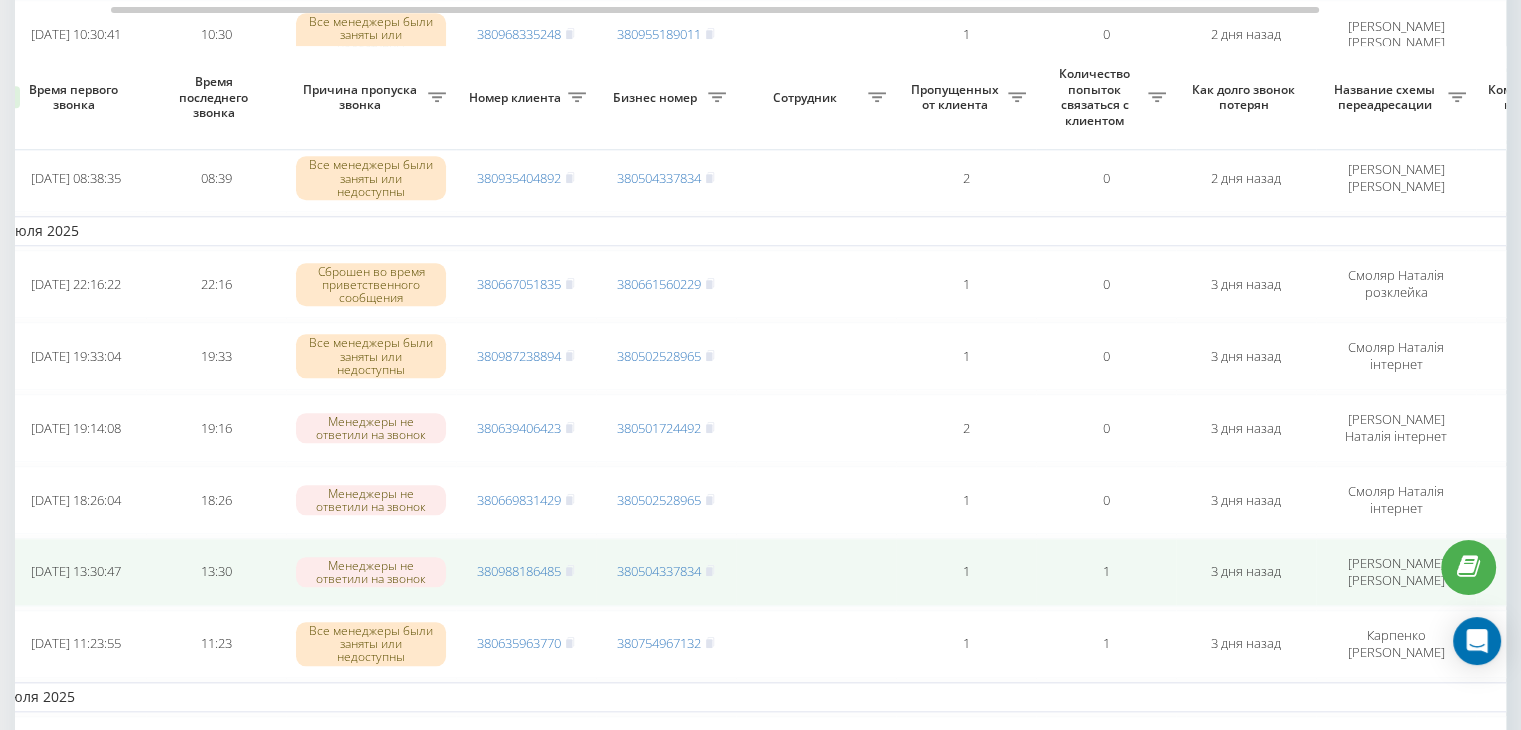 scroll, scrollTop: 2000, scrollLeft: 0, axis: vertical 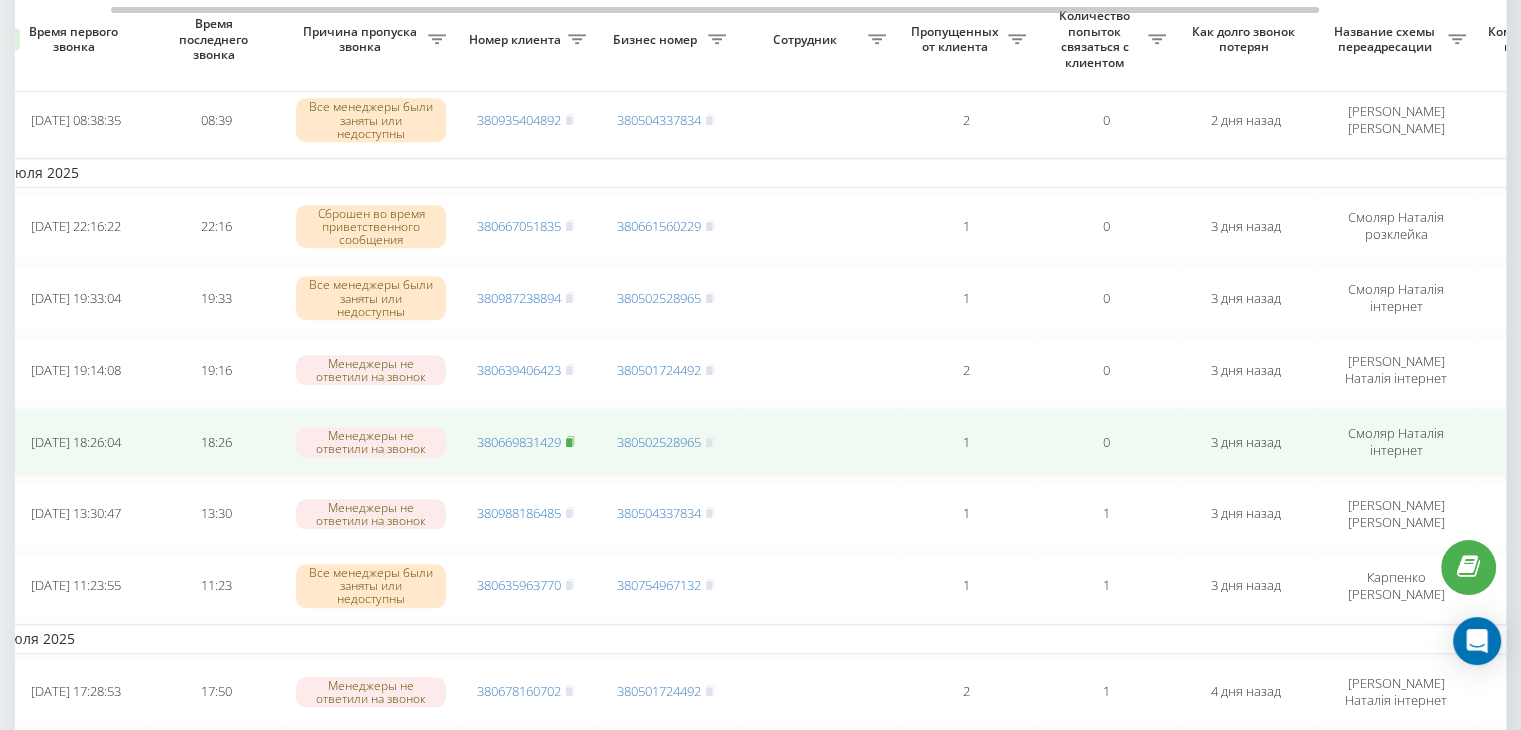 click 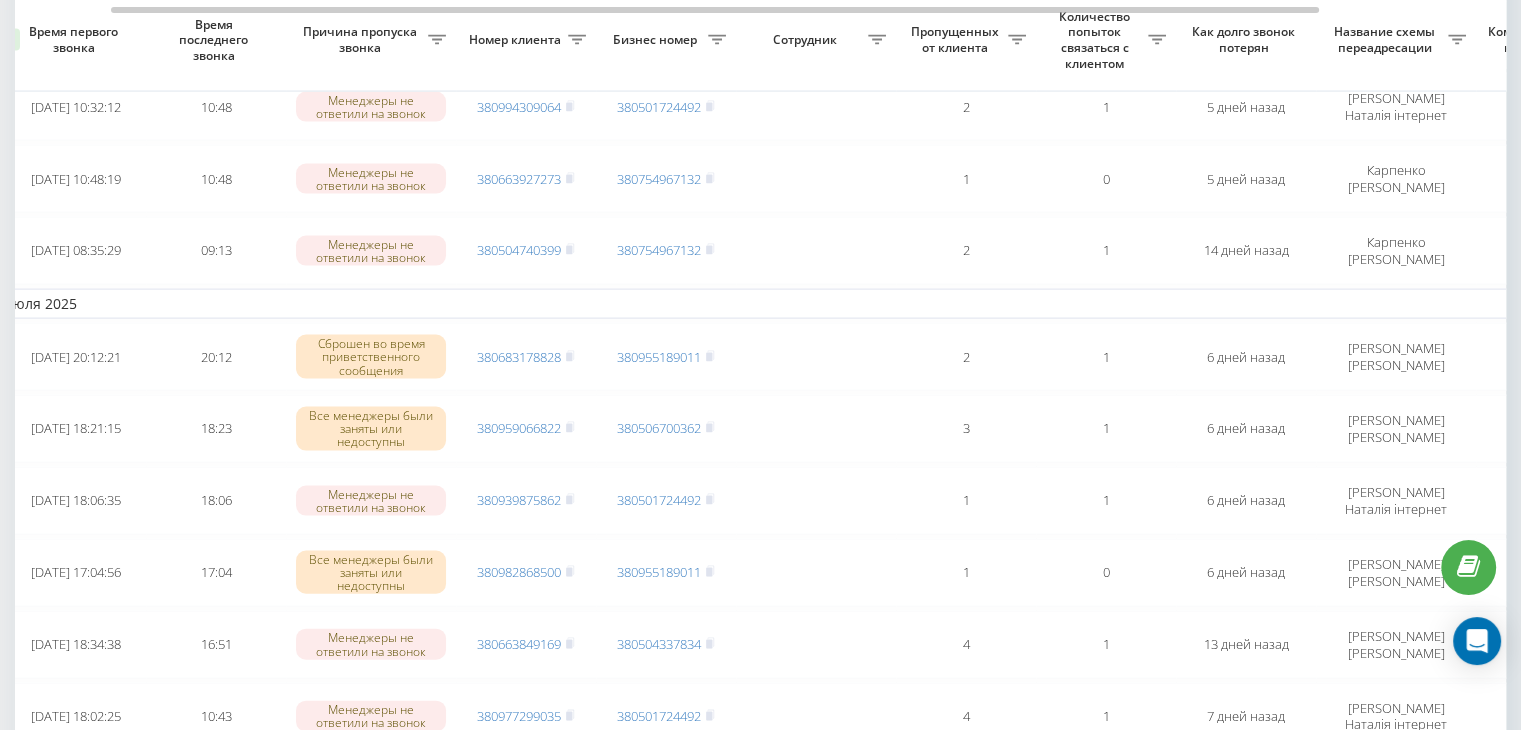 scroll, scrollTop: 4200, scrollLeft: 0, axis: vertical 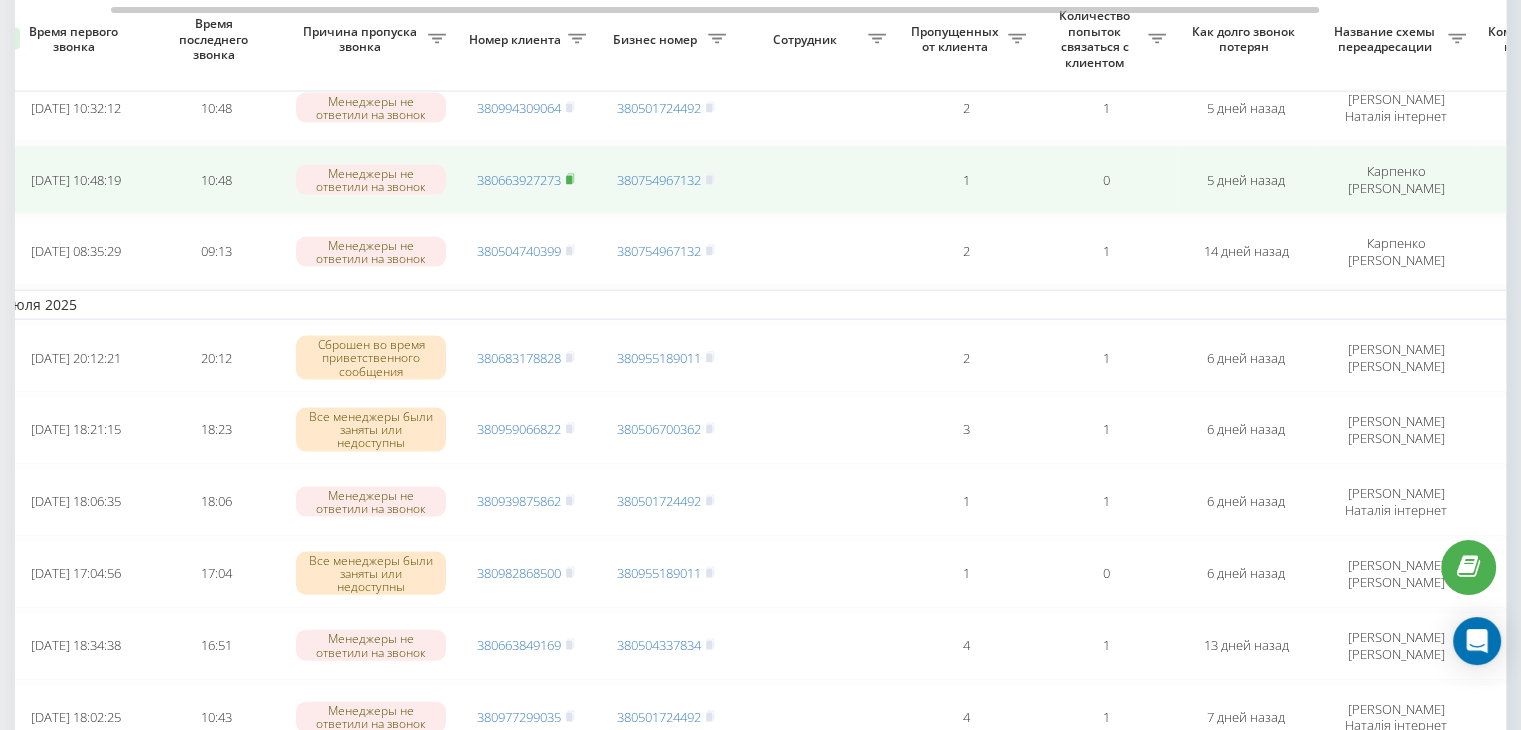 click 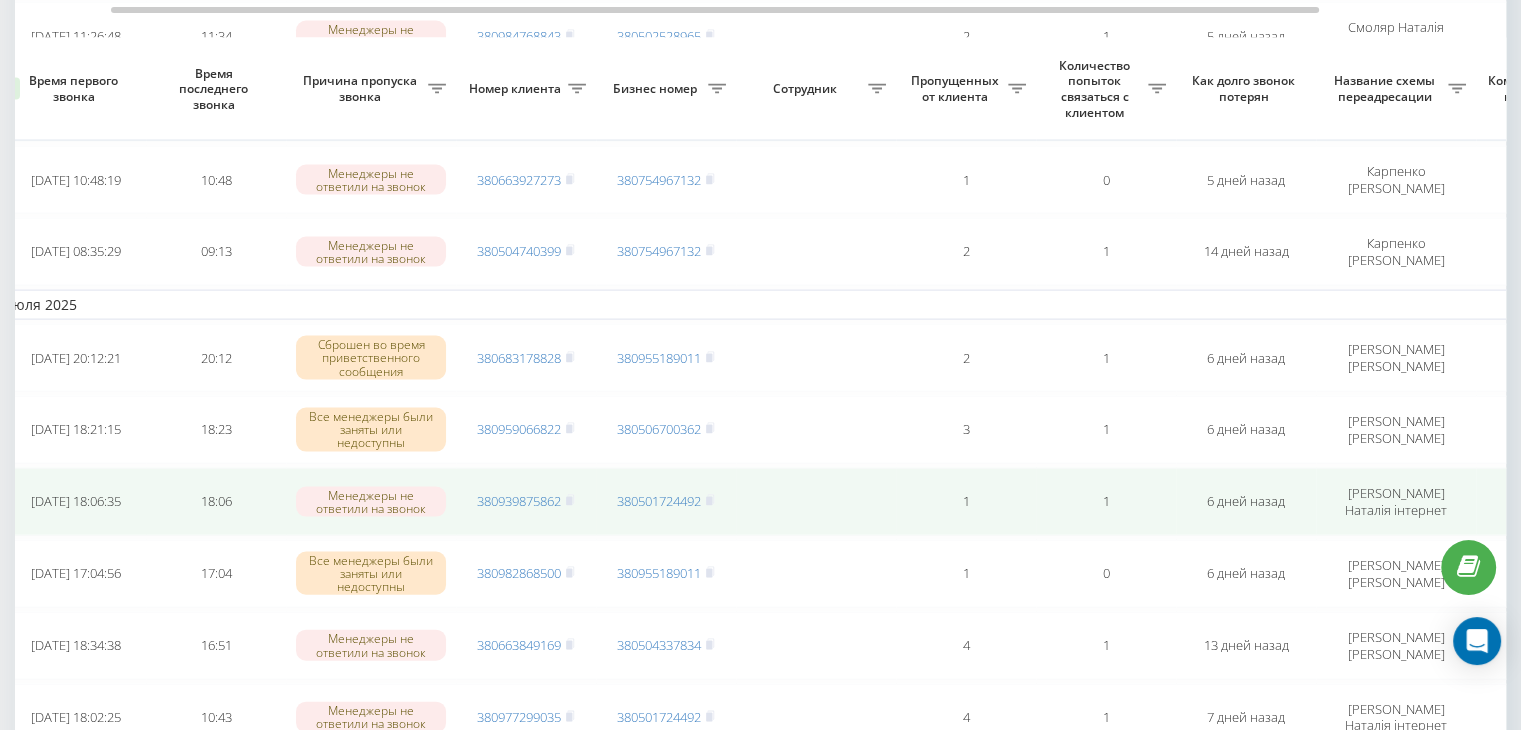 scroll, scrollTop: 4300, scrollLeft: 0, axis: vertical 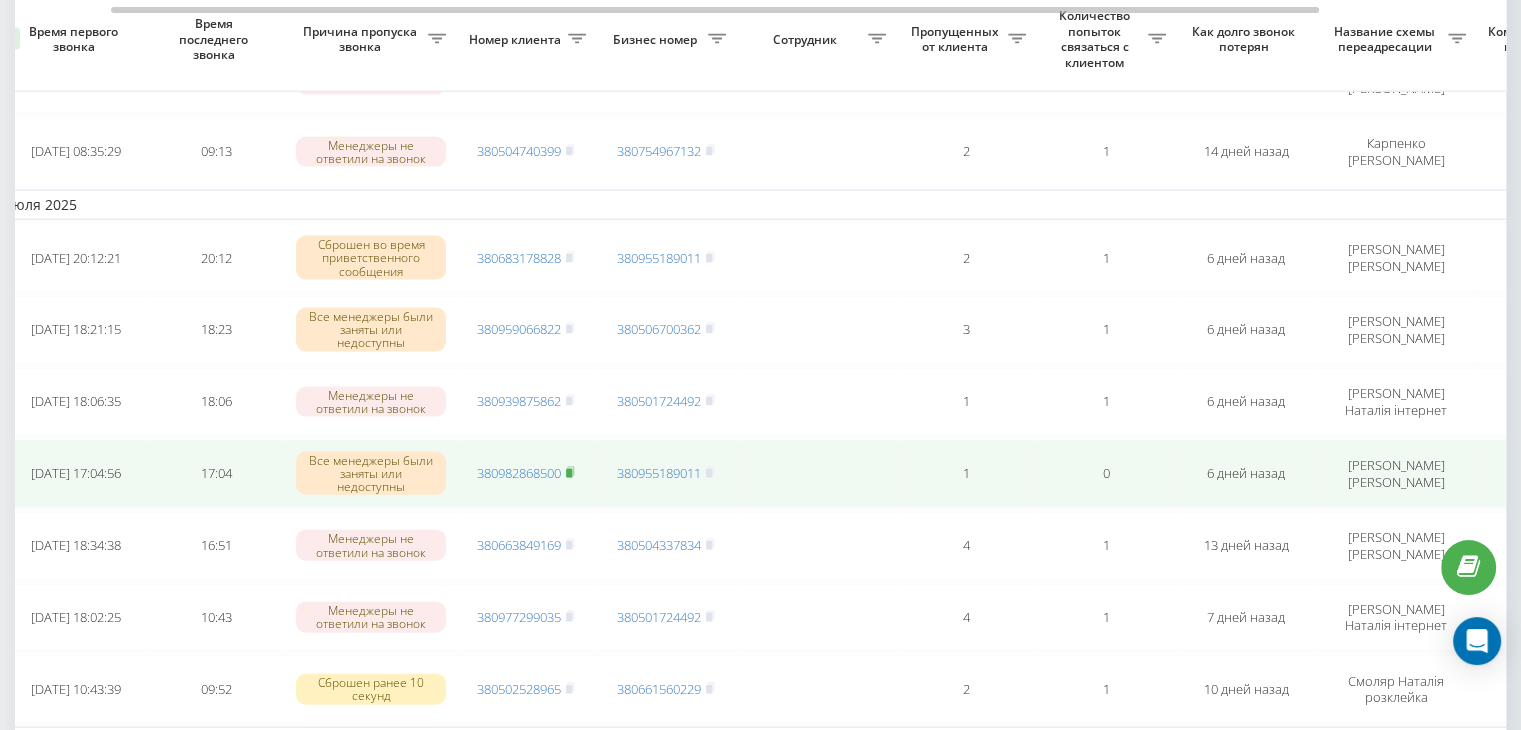 click 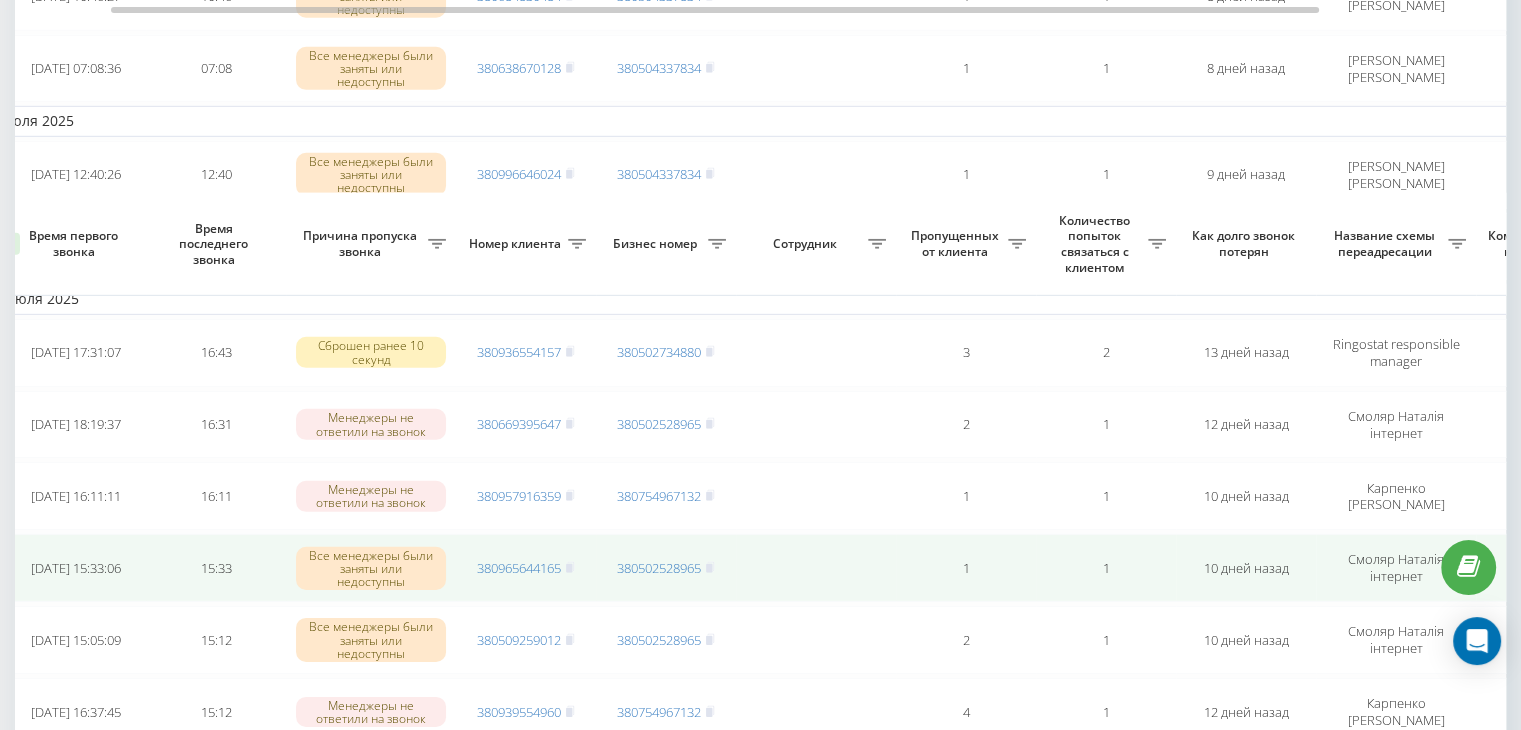 scroll, scrollTop: 5983, scrollLeft: 0, axis: vertical 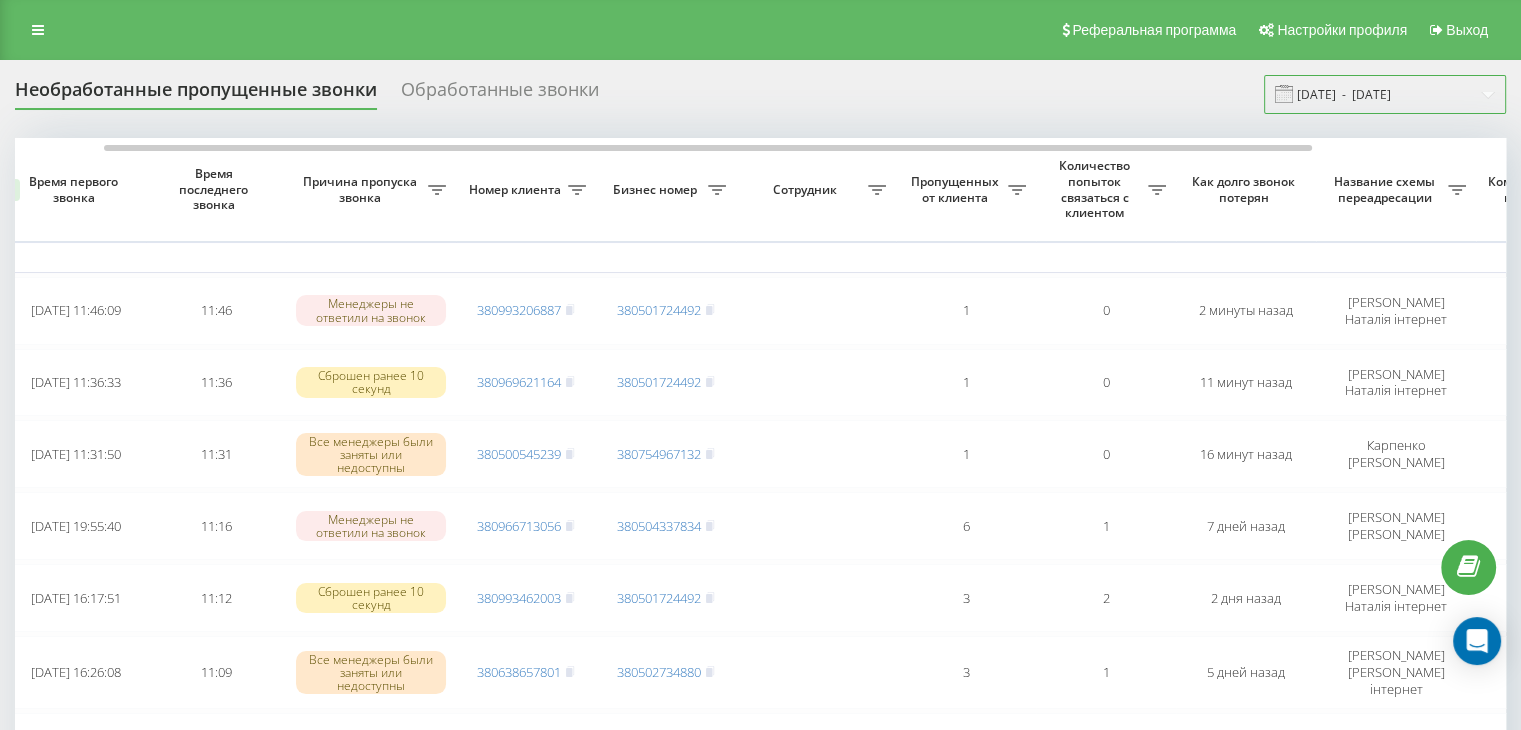 click on "[DATE]  -  [DATE]" at bounding box center [1385, 94] 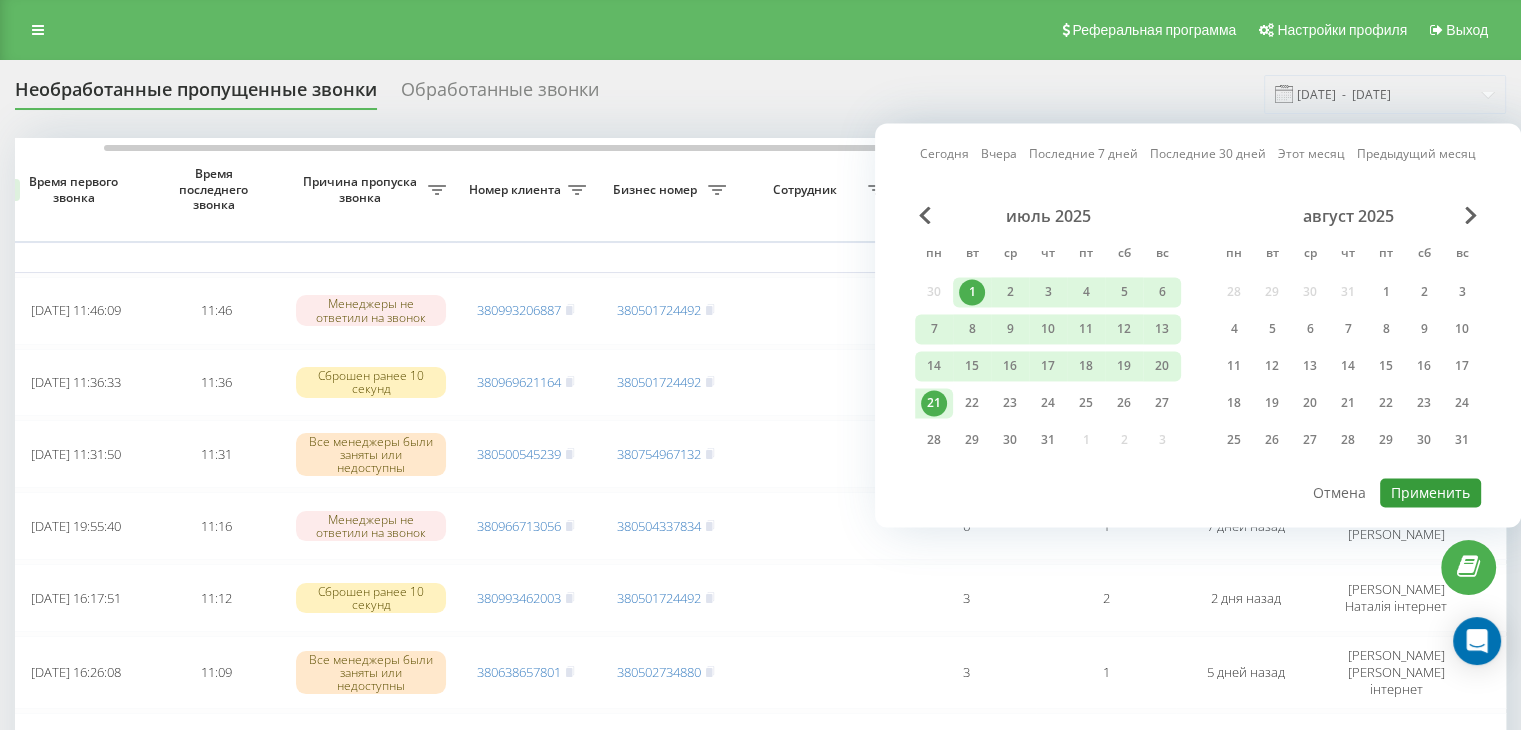 click on "Применить" at bounding box center [1430, 492] 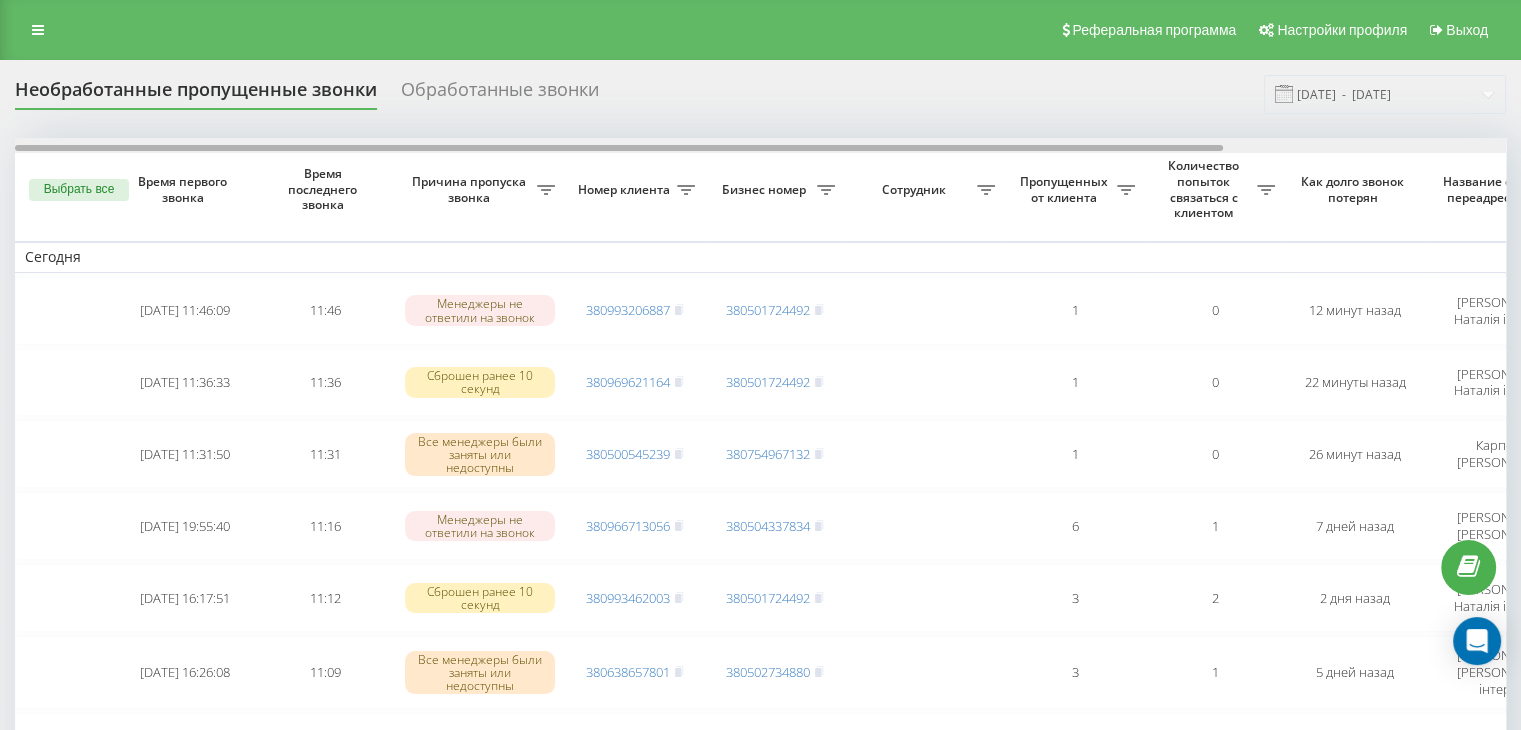scroll, scrollTop: 0, scrollLeft: 348, axis: horizontal 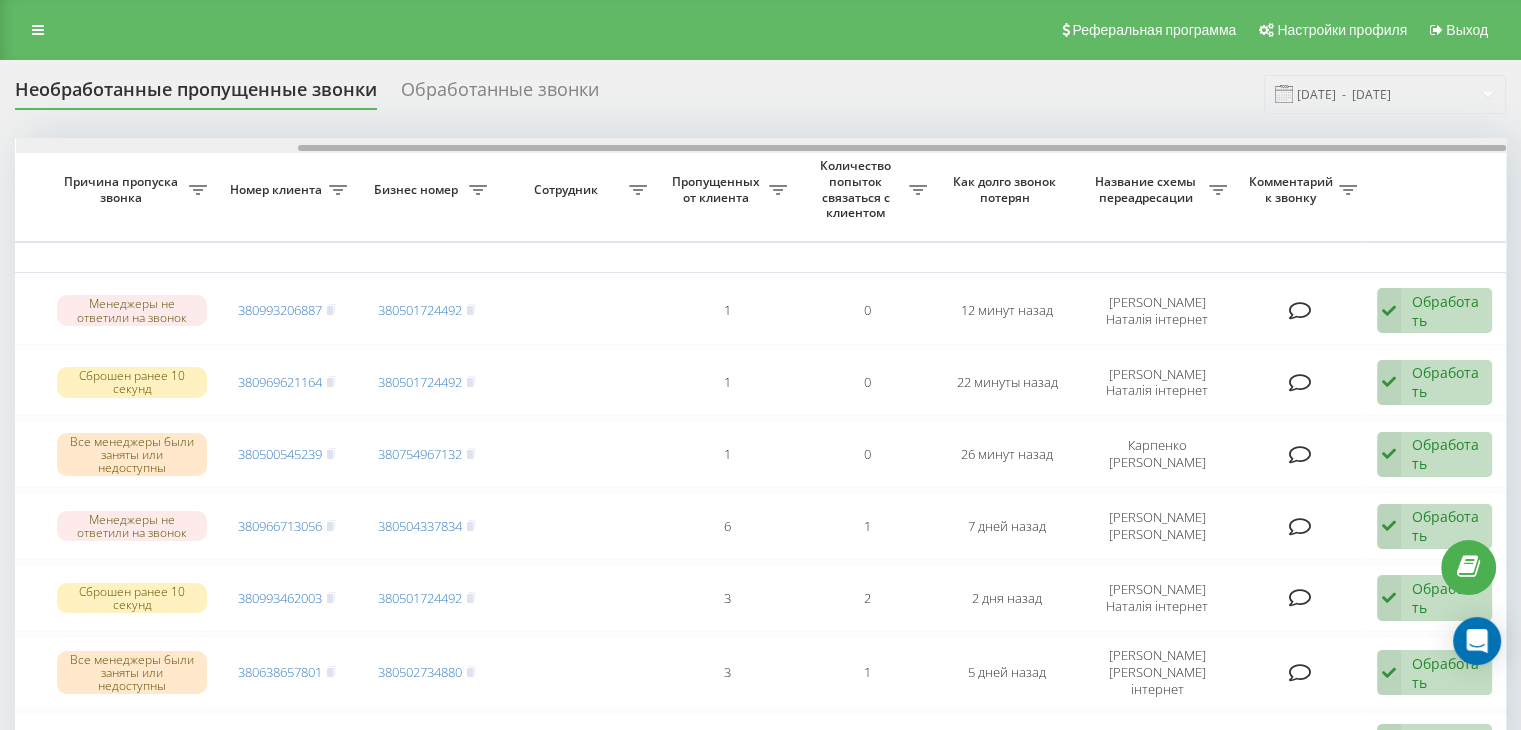 drag, startPoint x: 488, startPoint y: 151, endPoint x: 555, endPoint y: 151, distance: 67 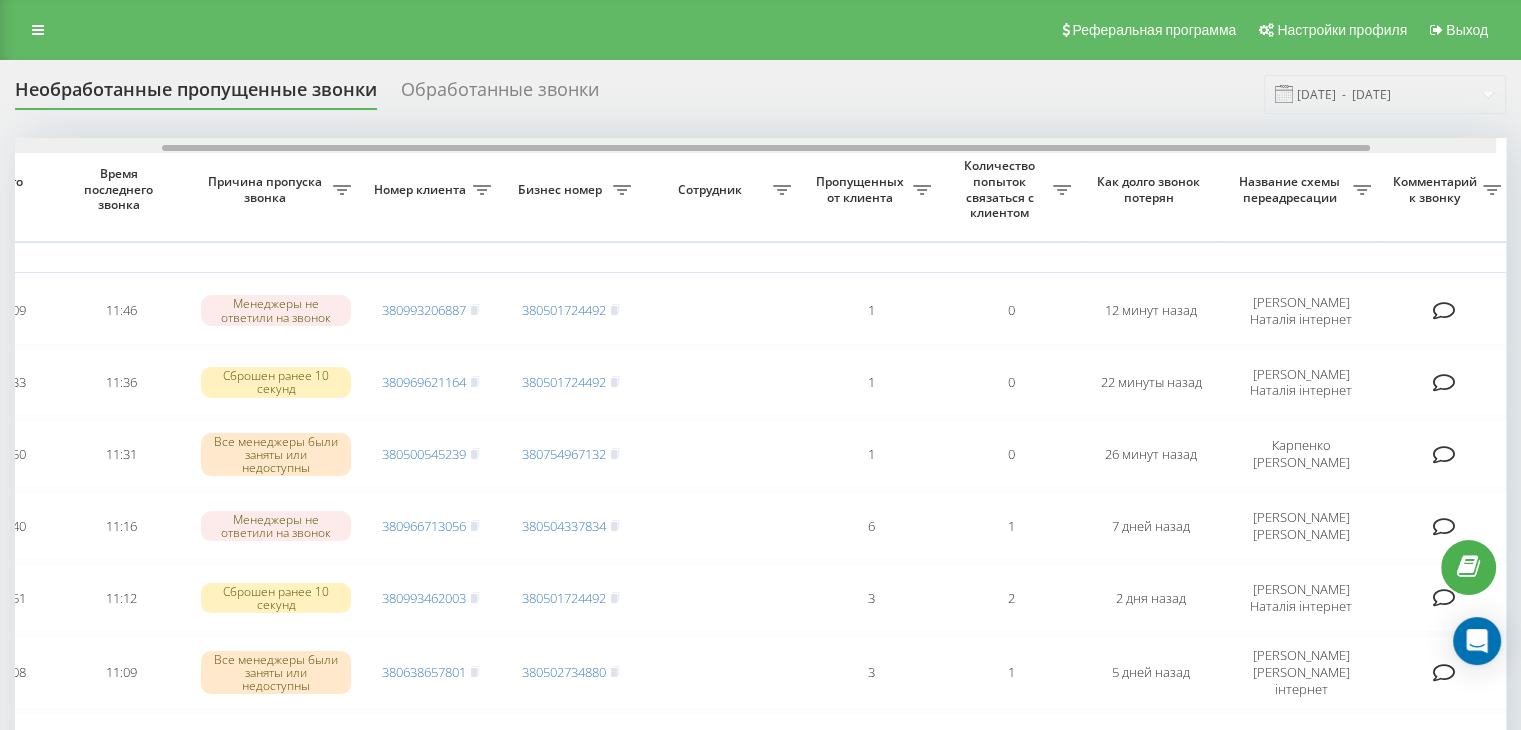 scroll, scrollTop: 0, scrollLeft: 194, axis: horizontal 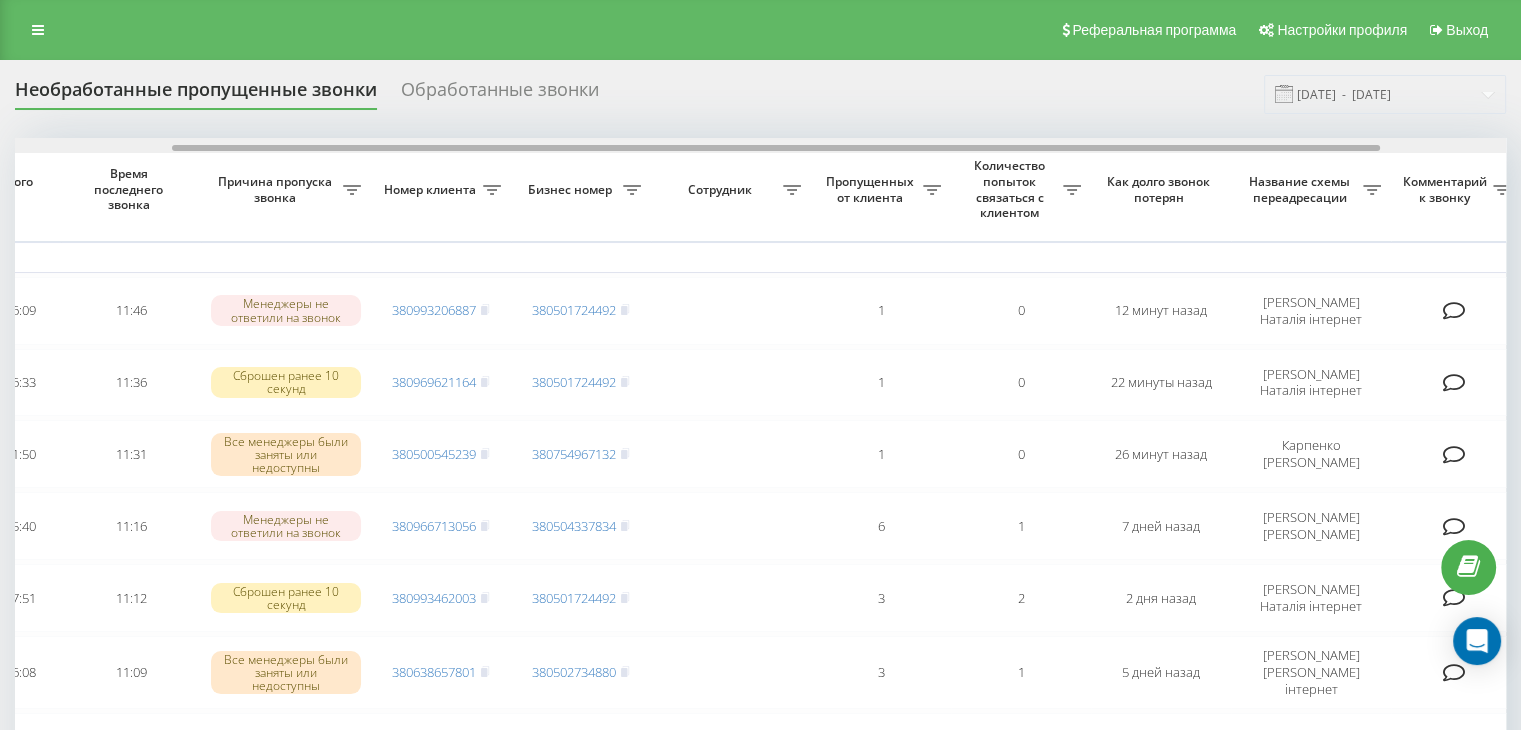 drag, startPoint x: 497, startPoint y: 147, endPoint x: 372, endPoint y: 132, distance: 125.89678 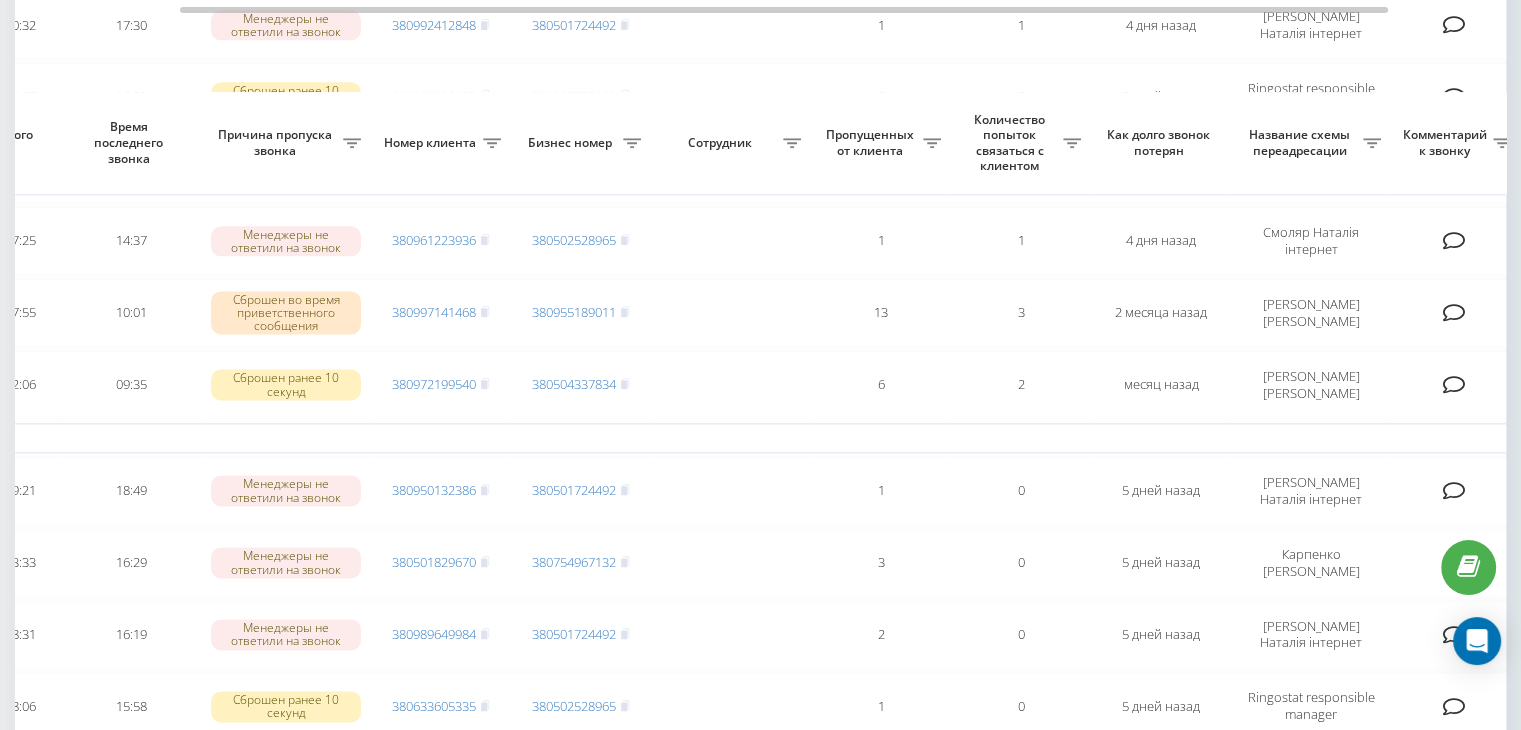 scroll, scrollTop: 2700, scrollLeft: 0, axis: vertical 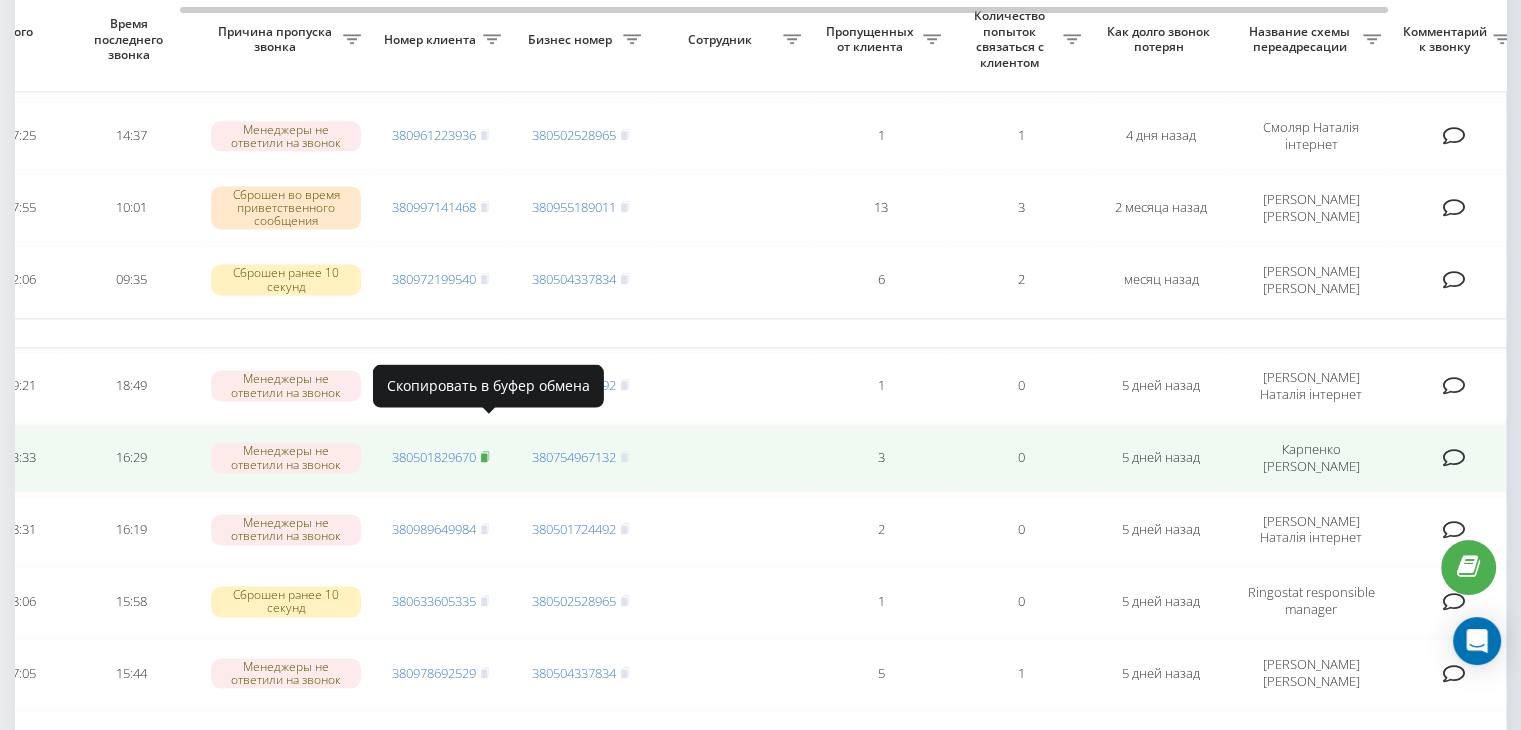 click 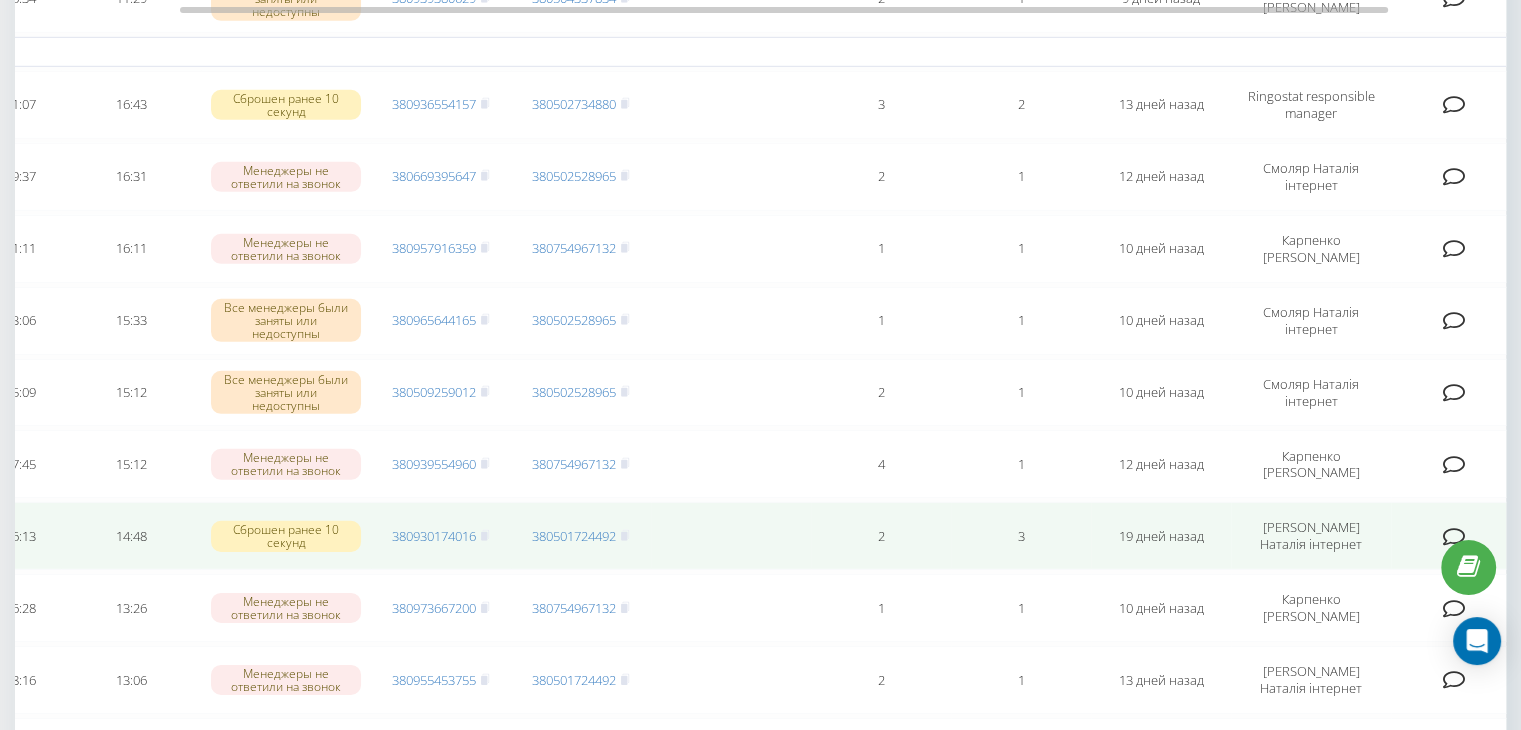scroll, scrollTop: 6200, scrollLeft: 0, axis: vertical 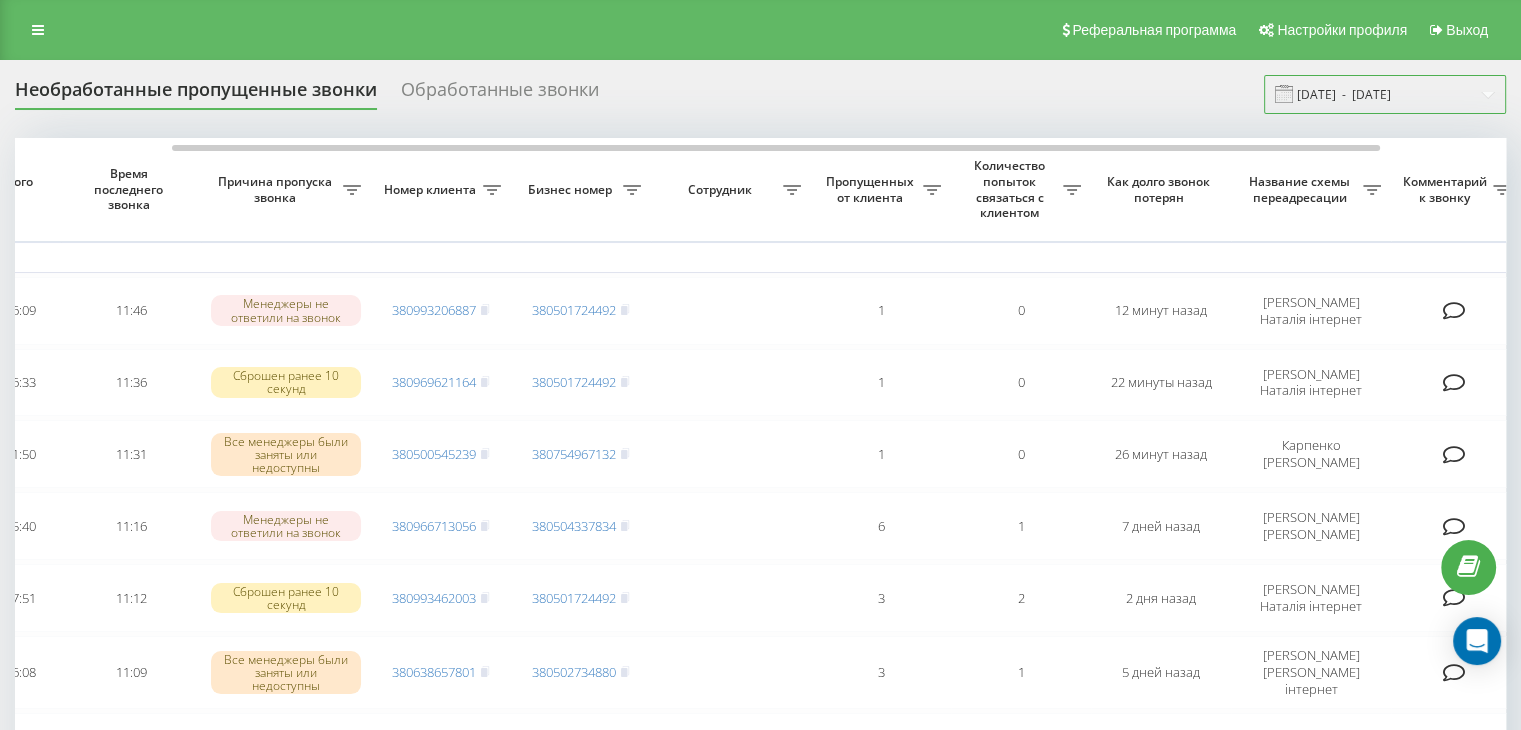click on "[DATE]  -  [DATE]" at bounding box center (1385, 94) 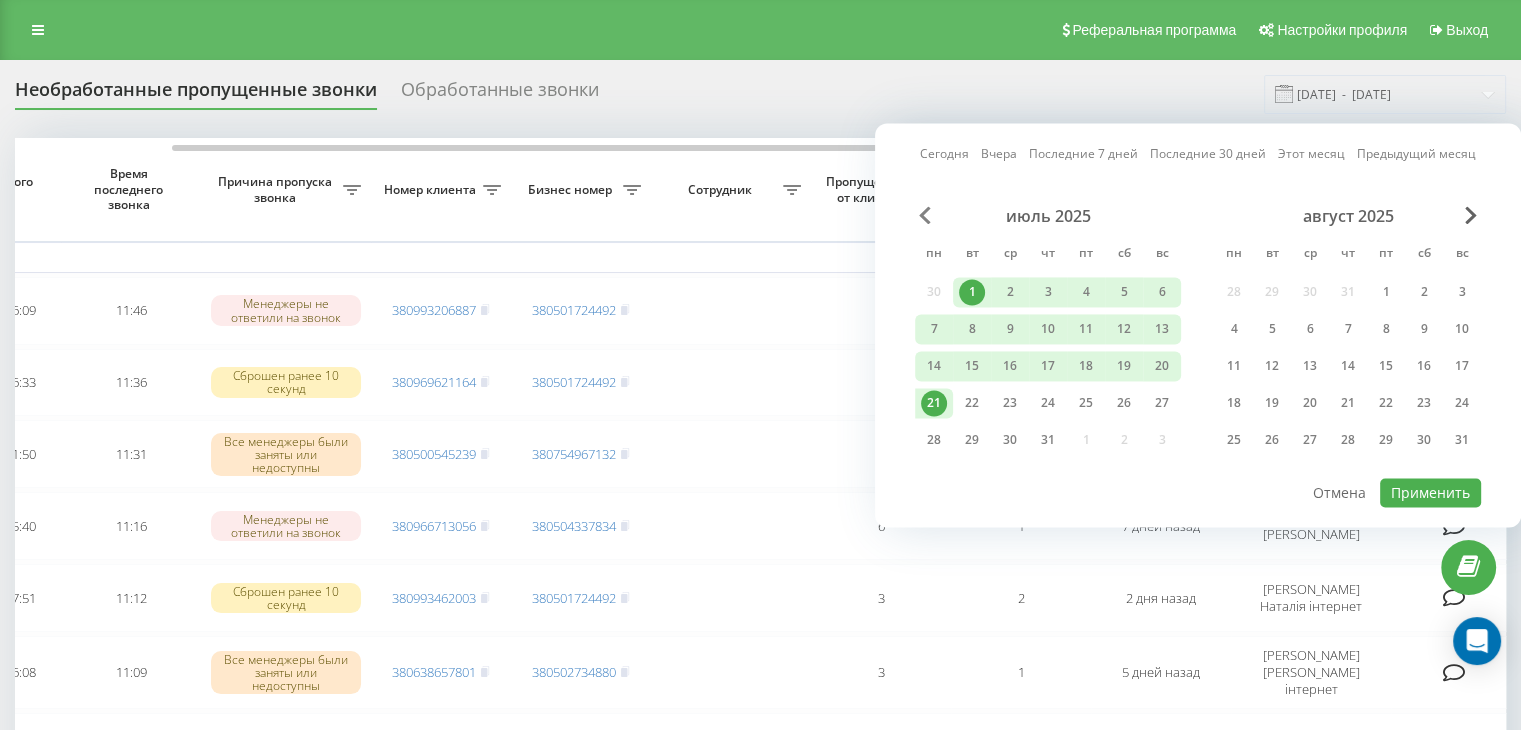 click at bounding box center [925, 215] 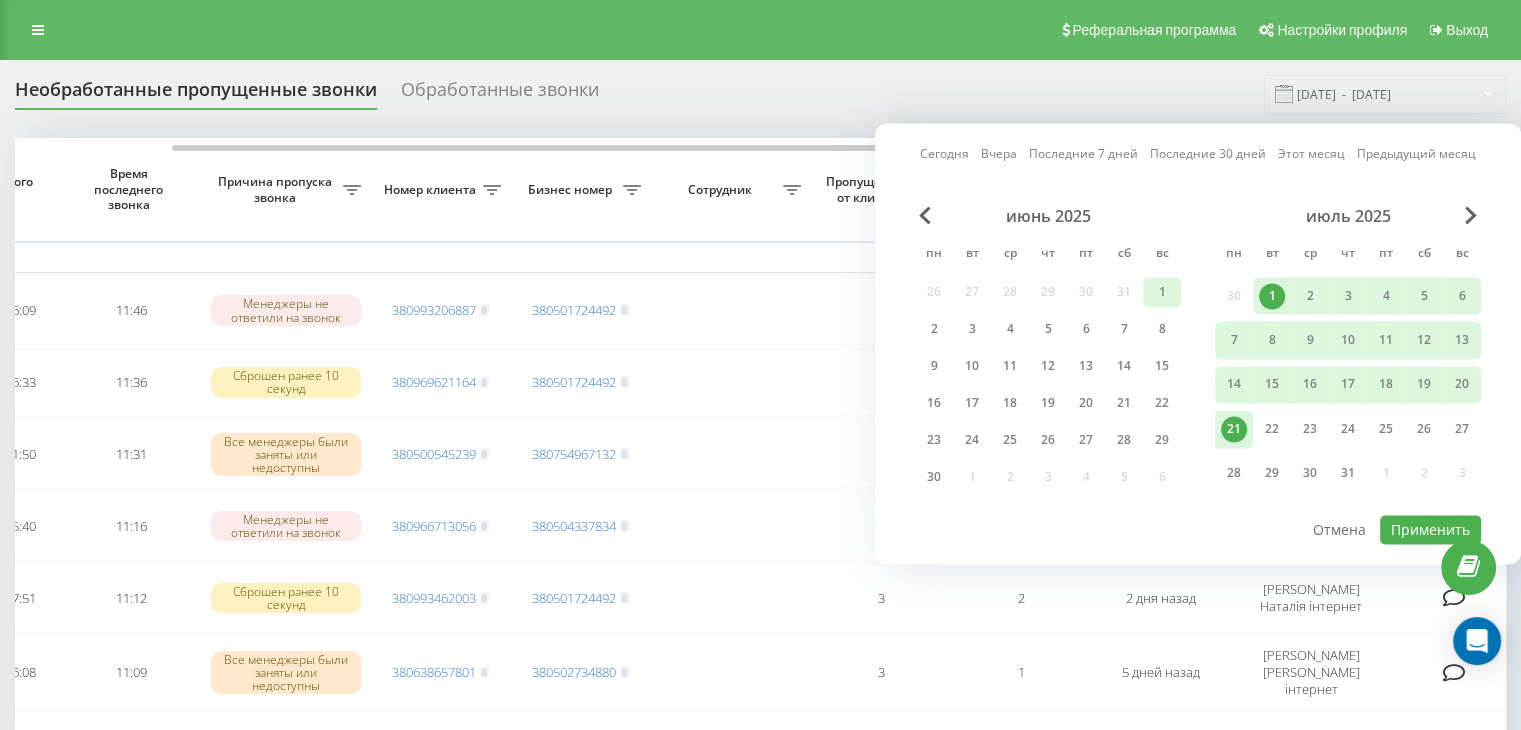 click on "1" at bounding box center (1162, 292) 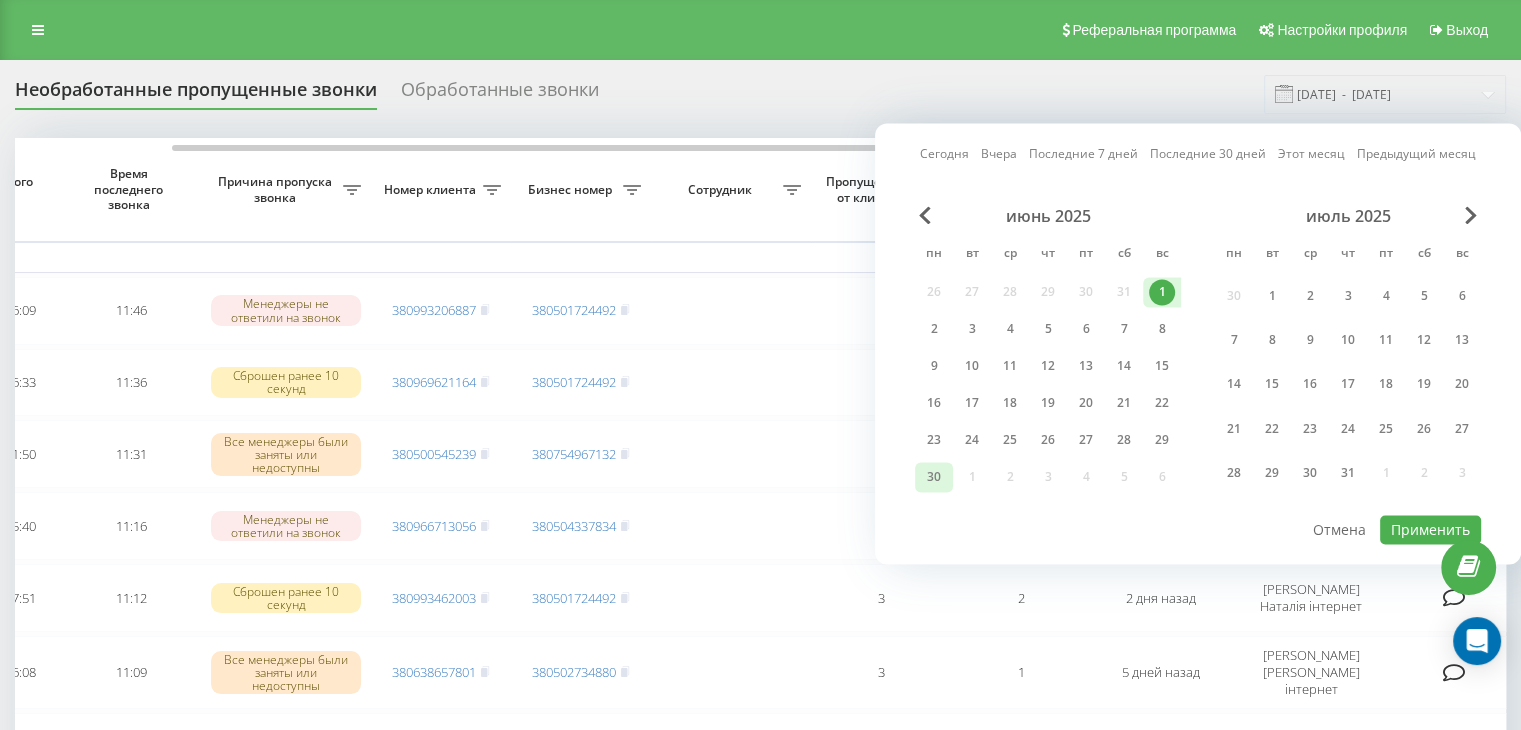 click on "30" at bounding box center [934, 477] 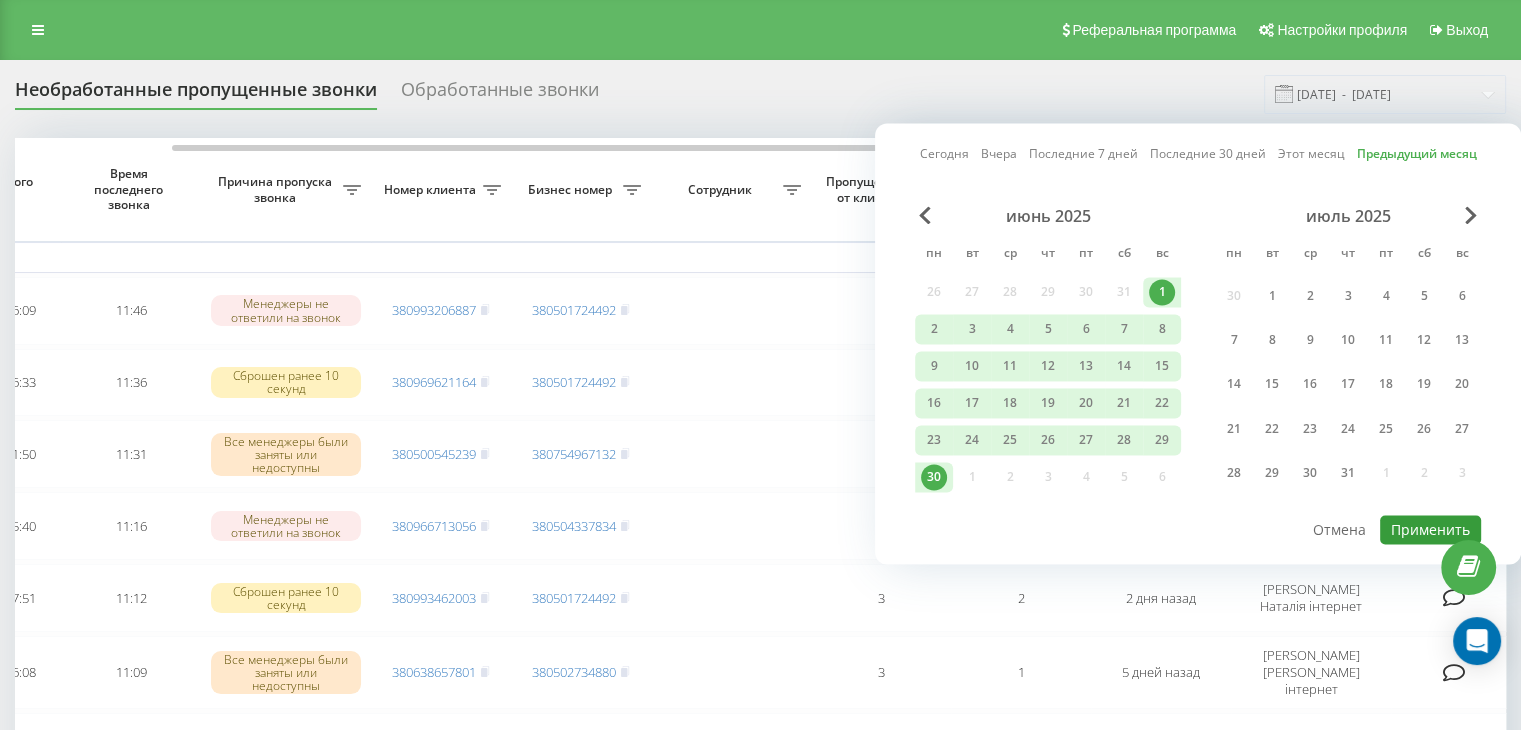 click on "Применить" at bounding box center (1430, 529) 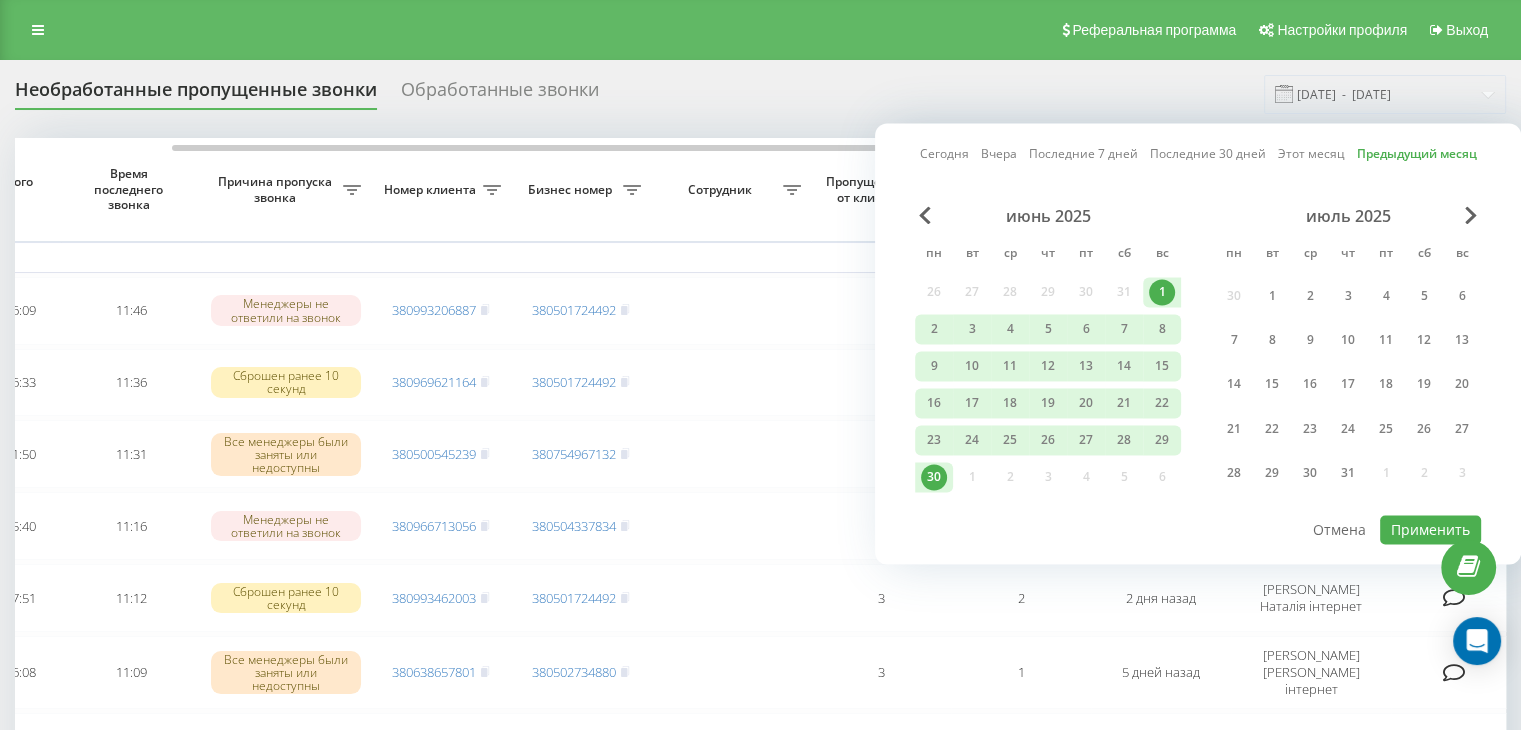 type on "[DATE]  -  [DATE]" 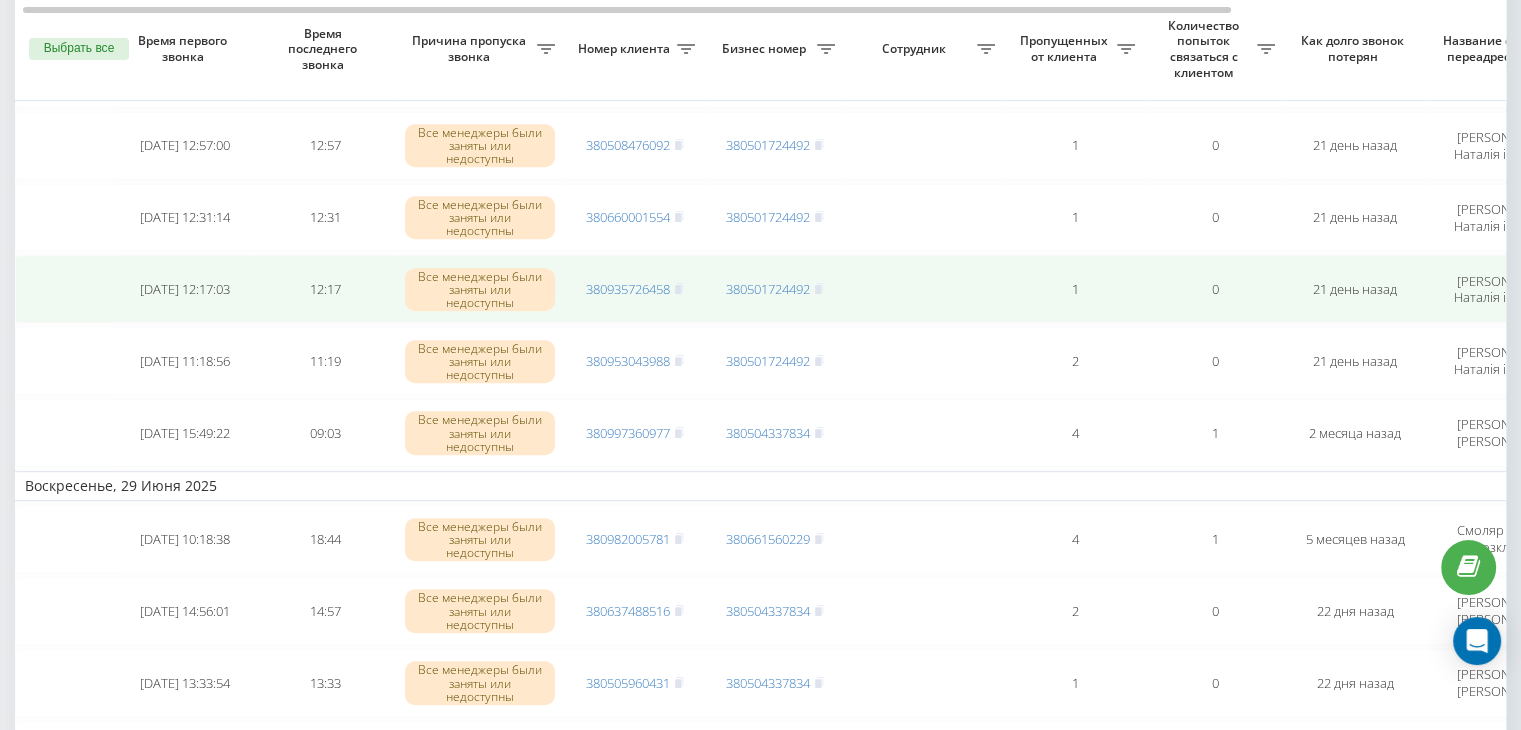 scroll, scrollTop: 900, scrollLeft: 0, axis: vertical 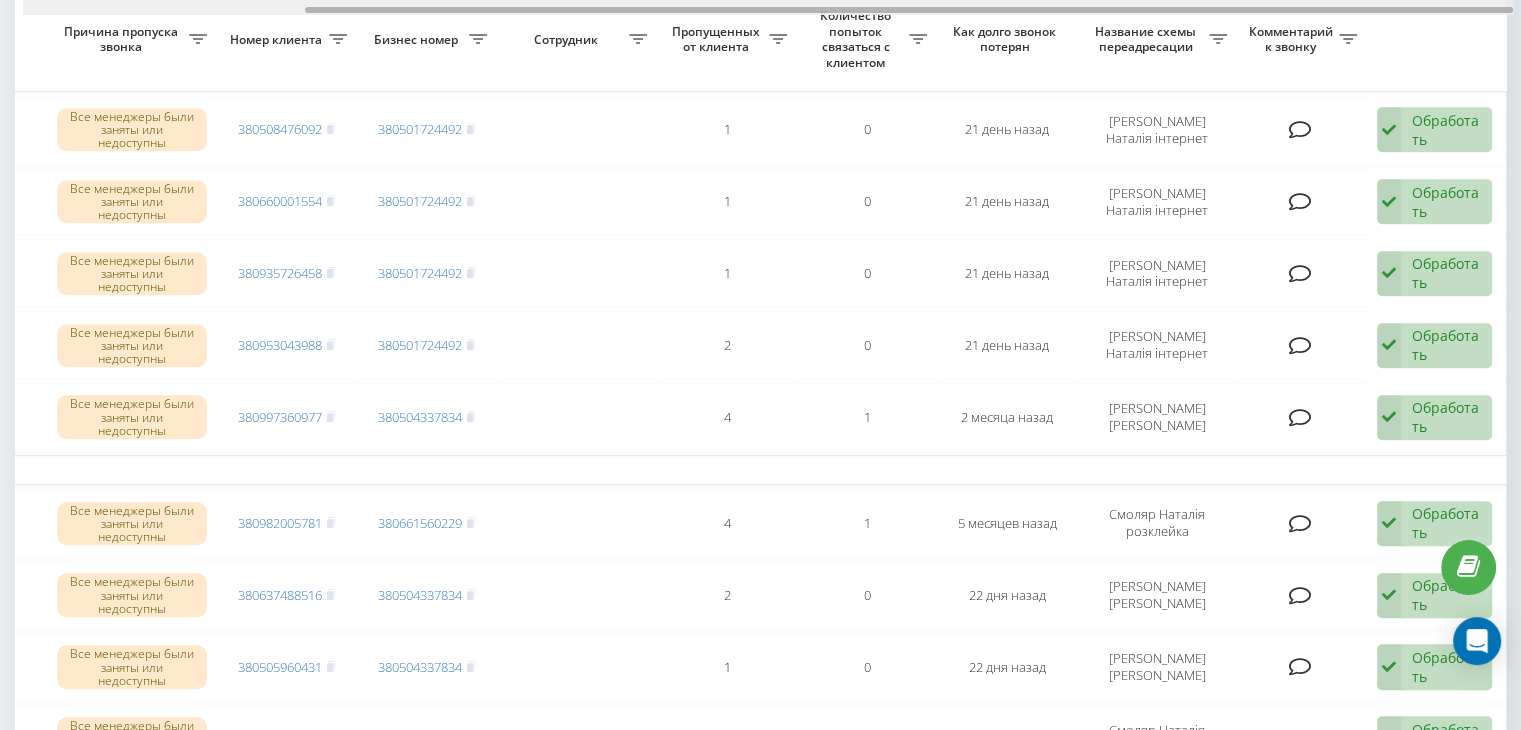 drag, startPoint x: 1009, startPoint y: 4, endPoint x: 1040, endPoint y: 4, distance: 31 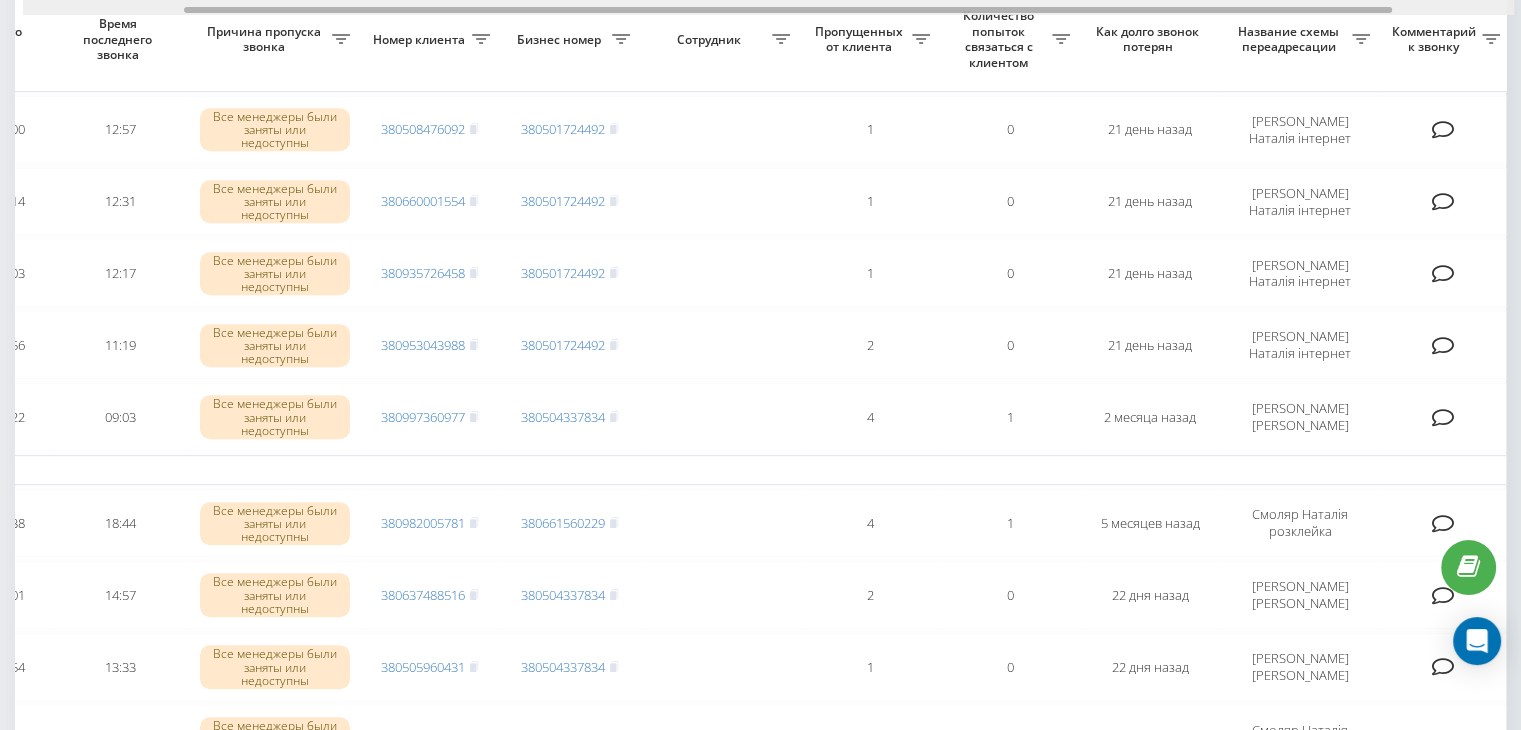 scroll, scrollTop: 0, scrollLeft: 189, axis: horizontal 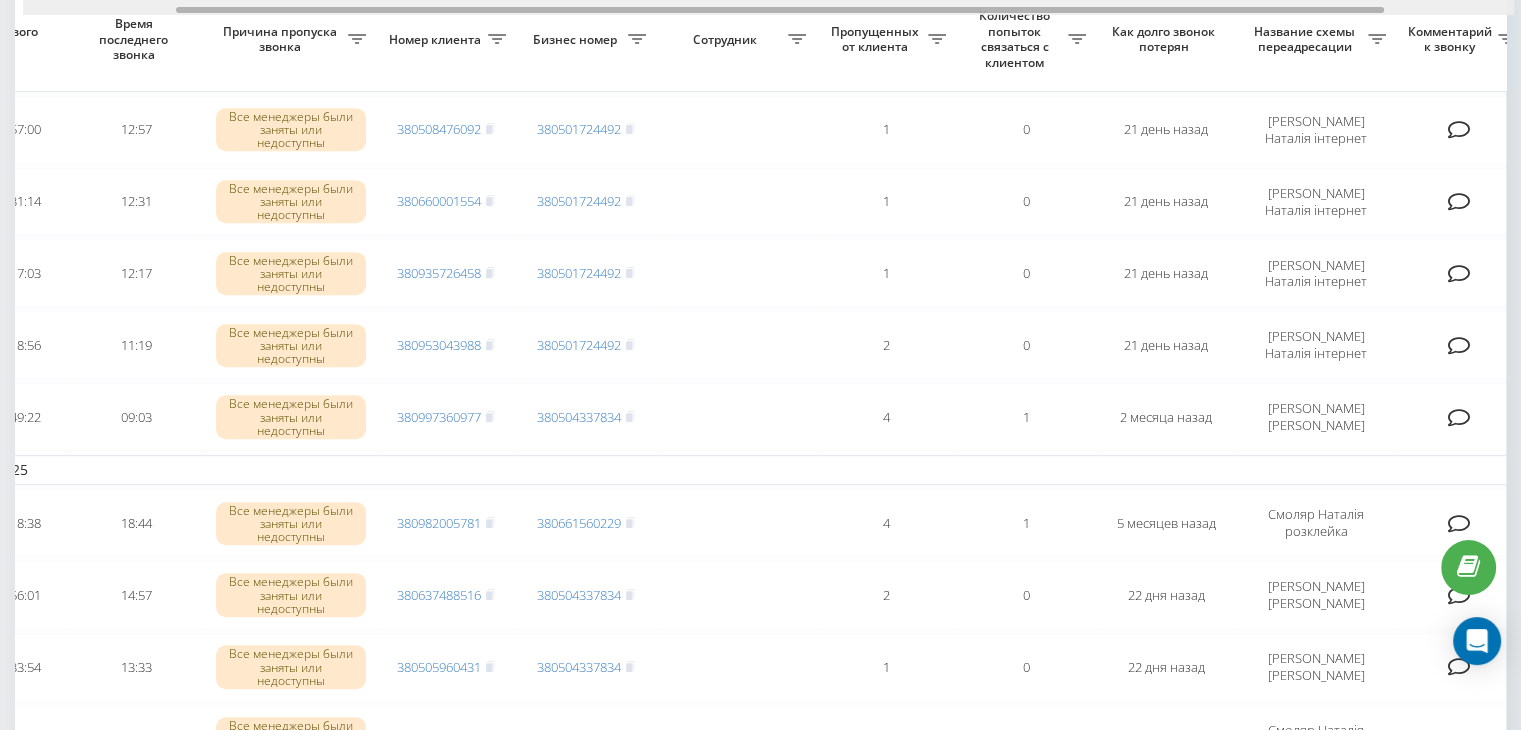 drag, startPoint x: 1019, startPoint y: 9, endPoint x: 884, endPoint y: 20, distance: 135.4474 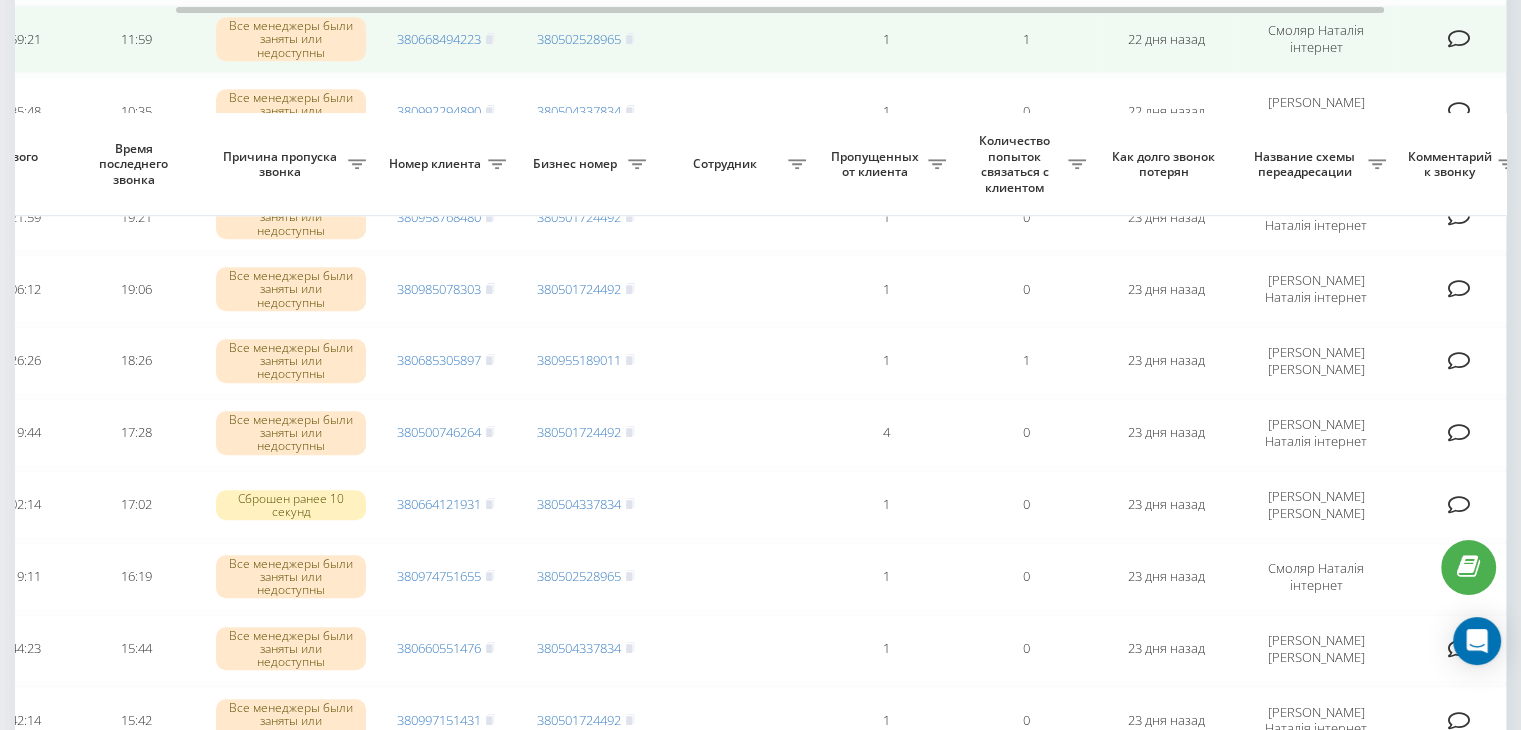 scroll, scrollTop: 1800, scrollLeft: 0, axis: vertical 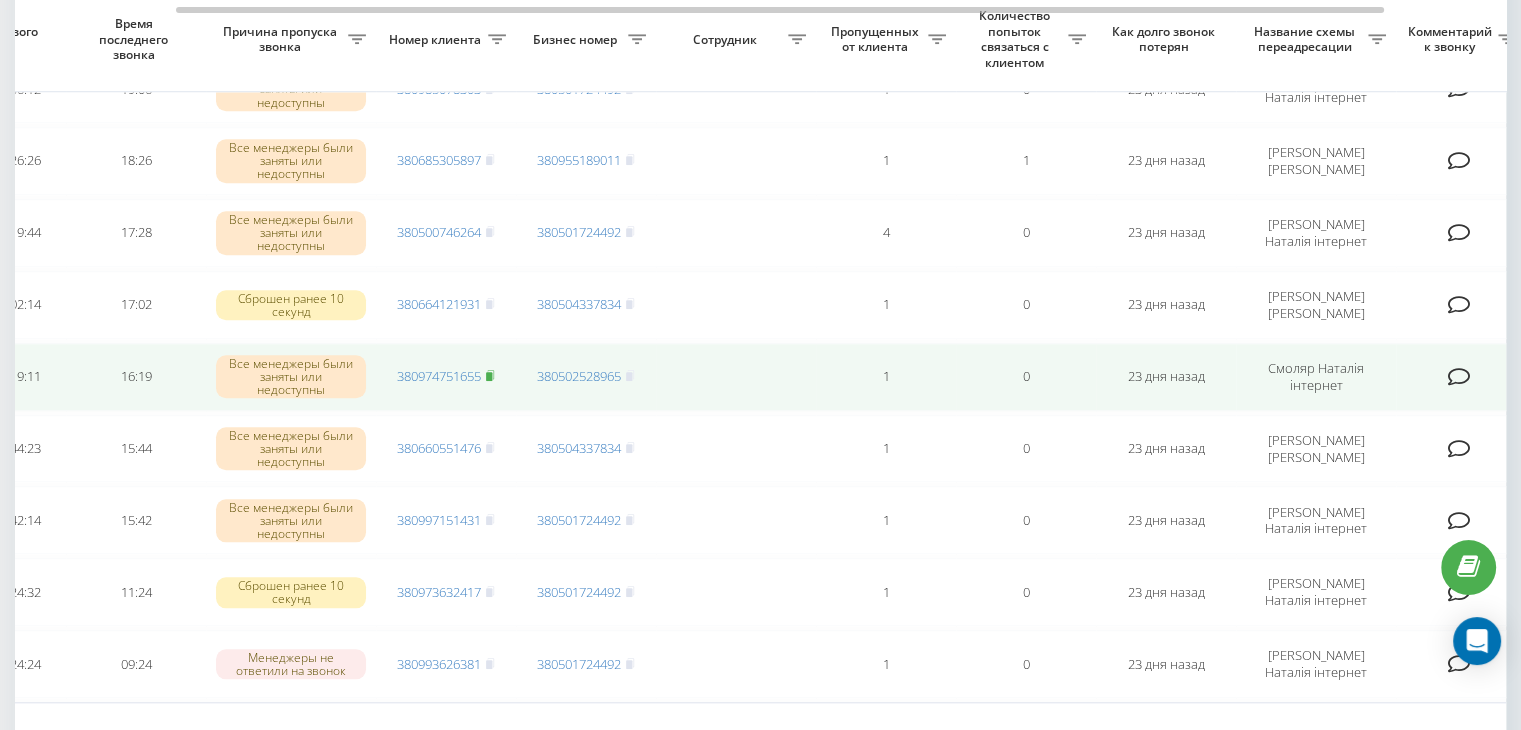 click 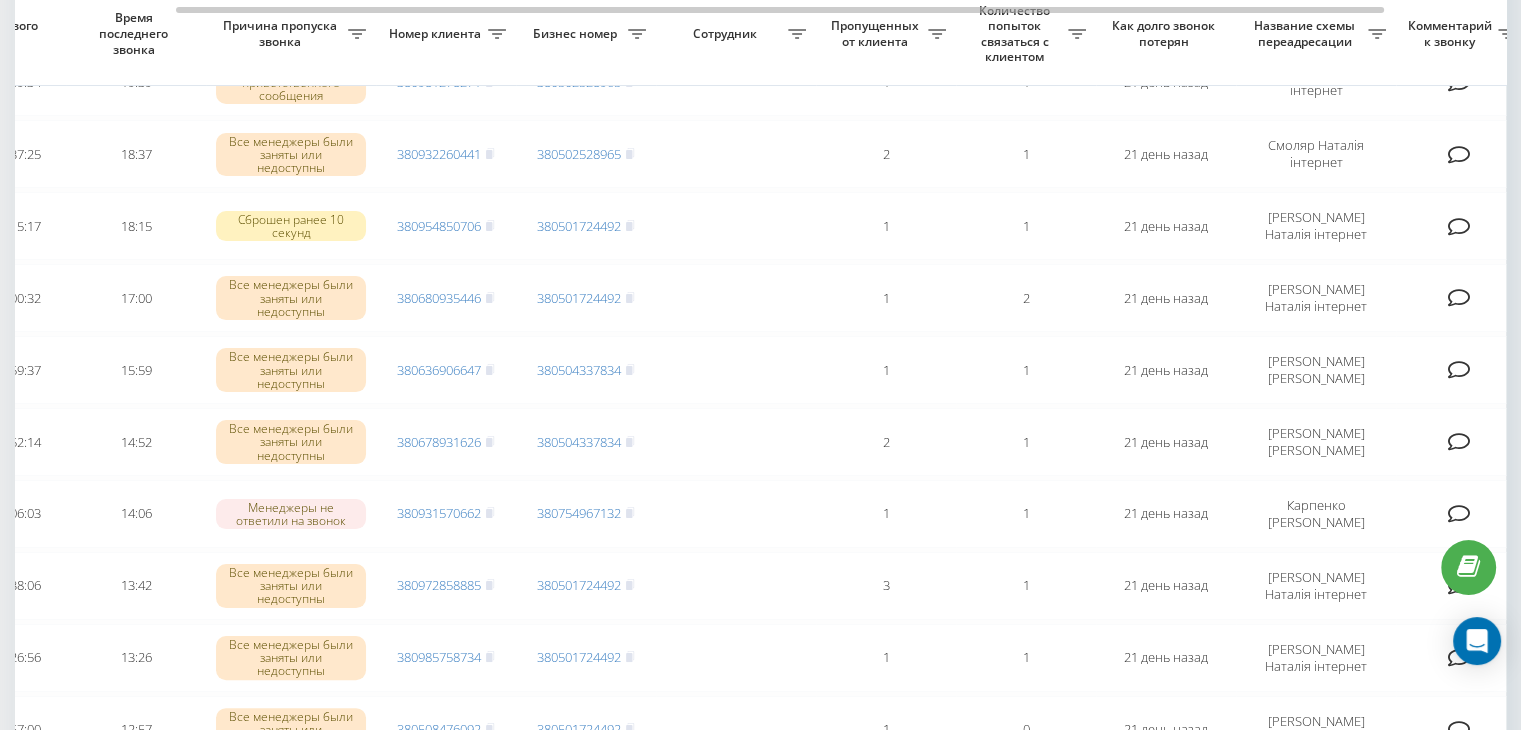 scroll, scrollTop: 0, scrollLeft: 0, axis: both 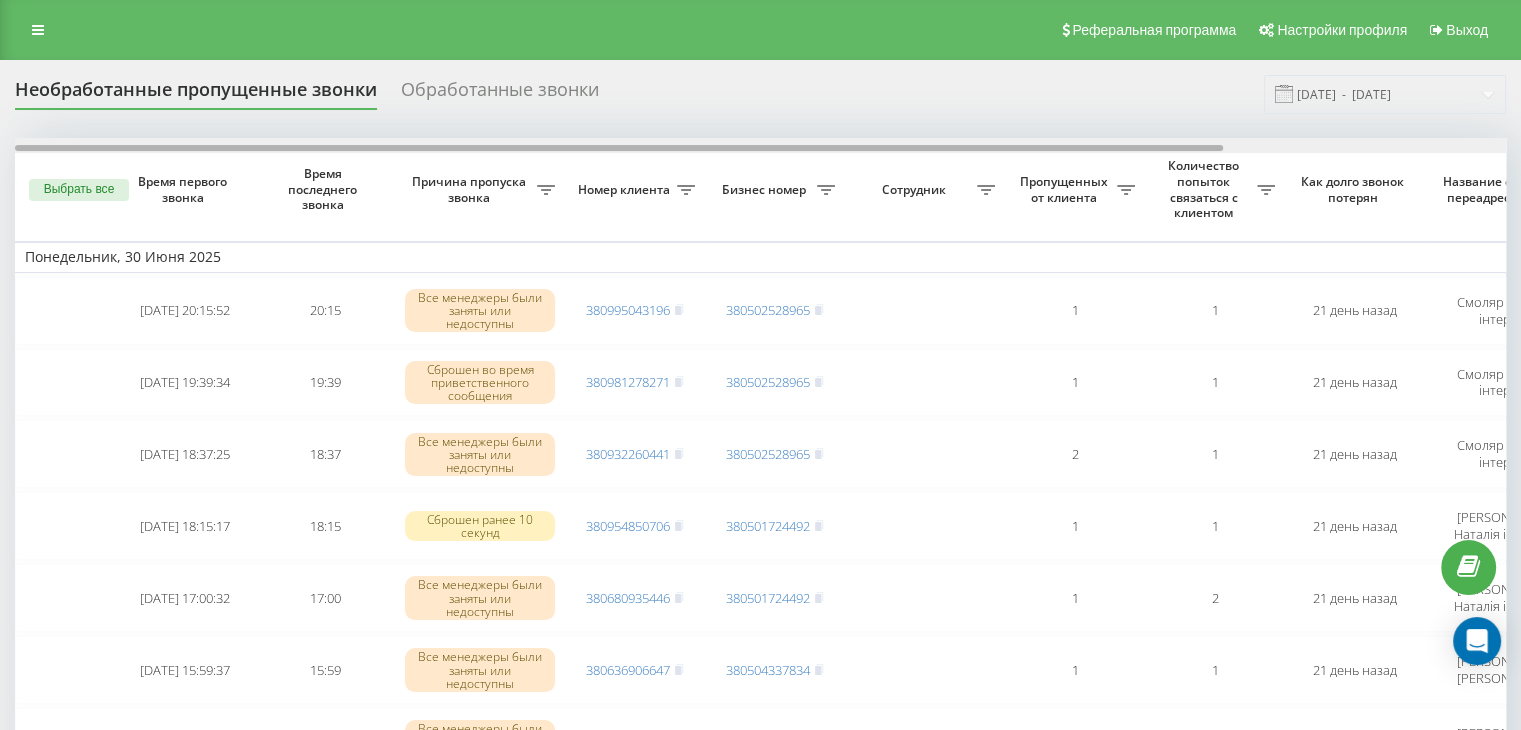 drag, startPoint x: 551, startPoint y: 146, endPoint x: 388, endPoint y: 141, distance: 163.07668 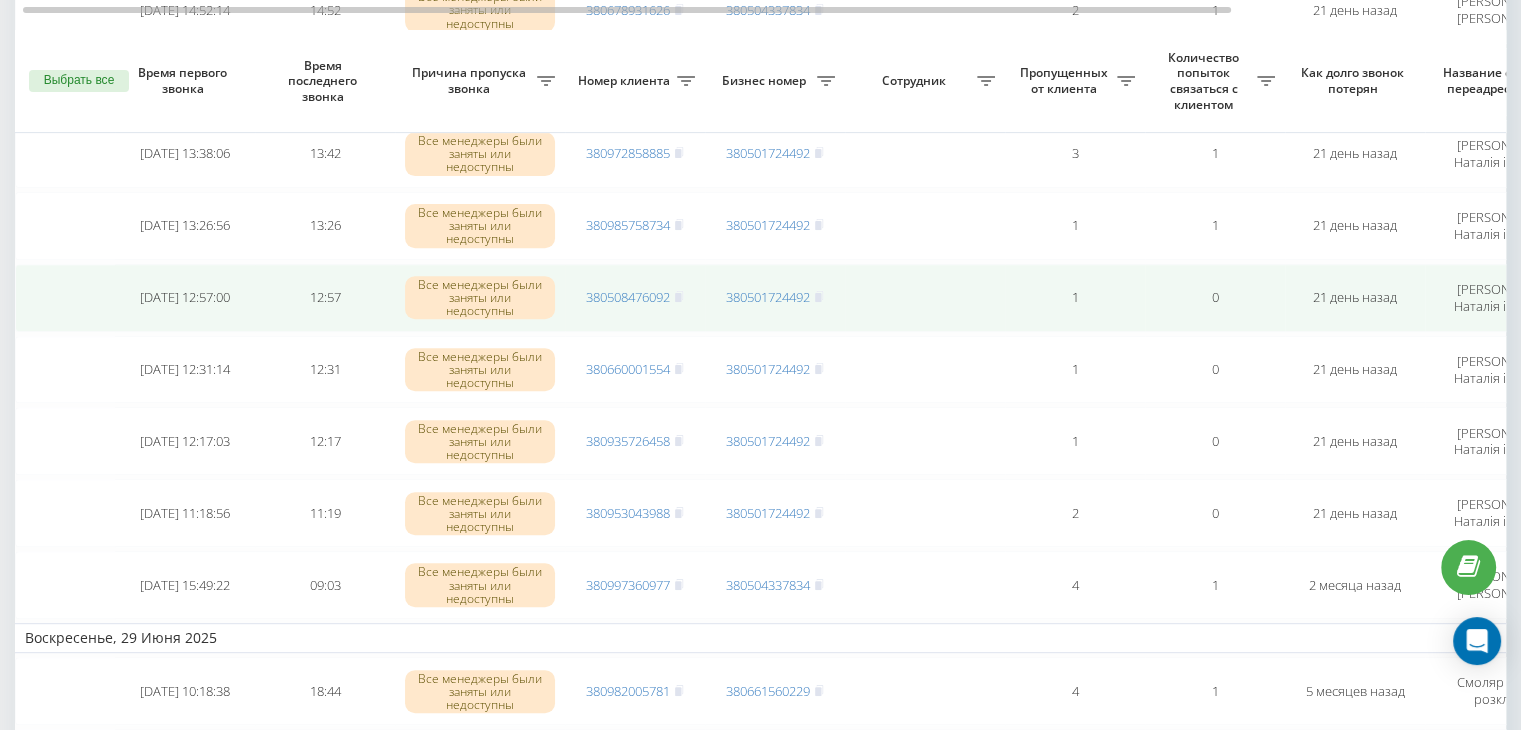 scroll, scrollTop: 800, scrollLeft: 0, axis: vertical 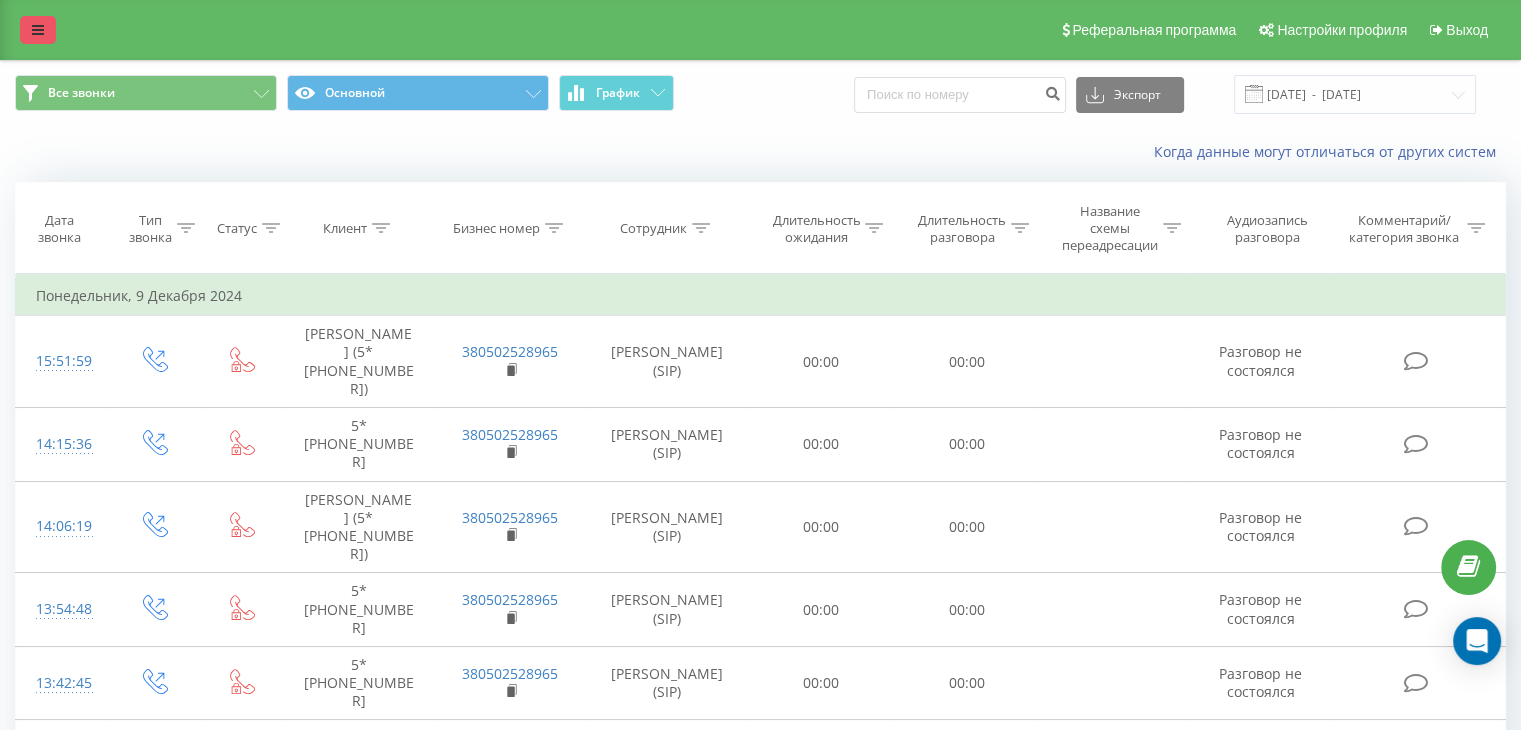 click at bounding box center (38, 30) 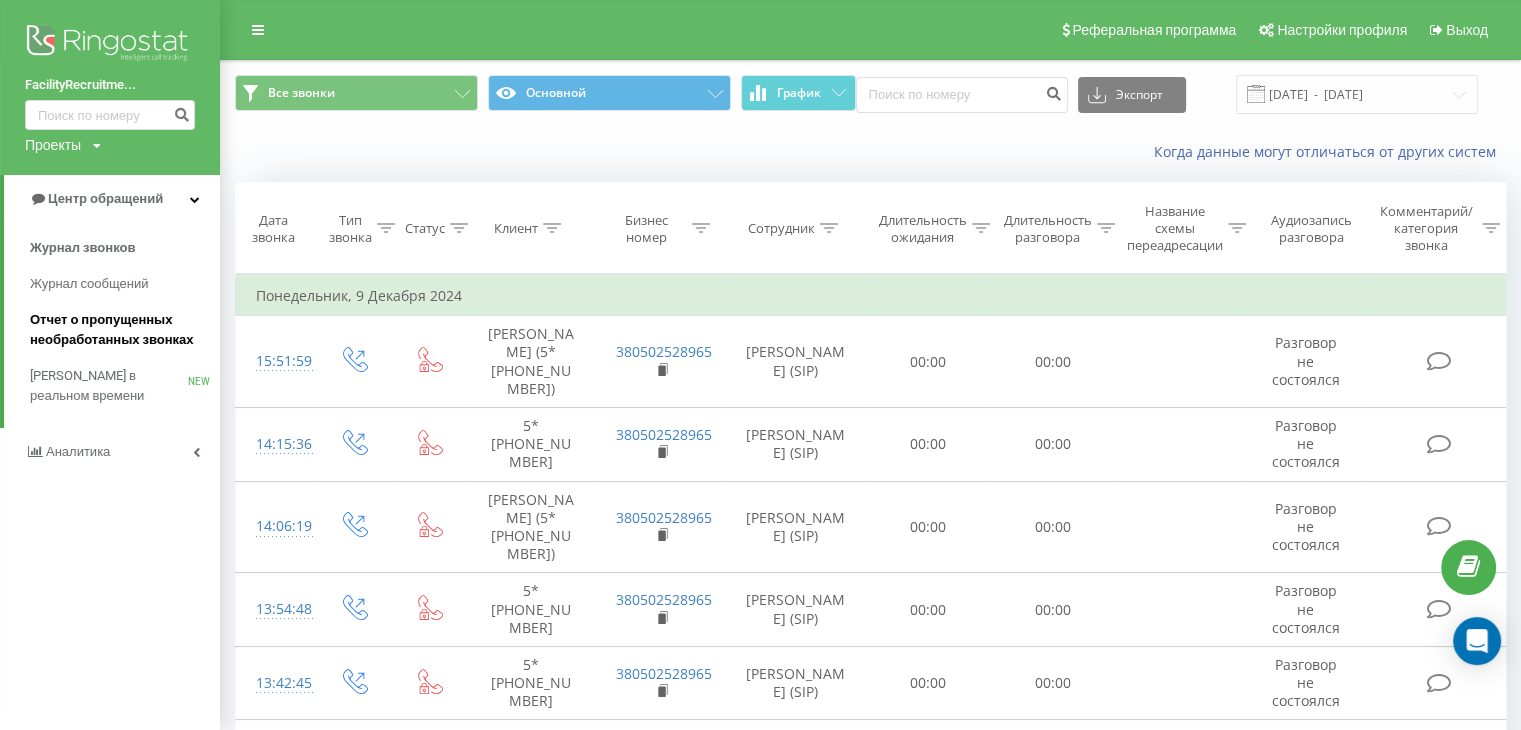 click on "Отчет о пропущенных необработанных звонках" at bounding box center (120, 330) 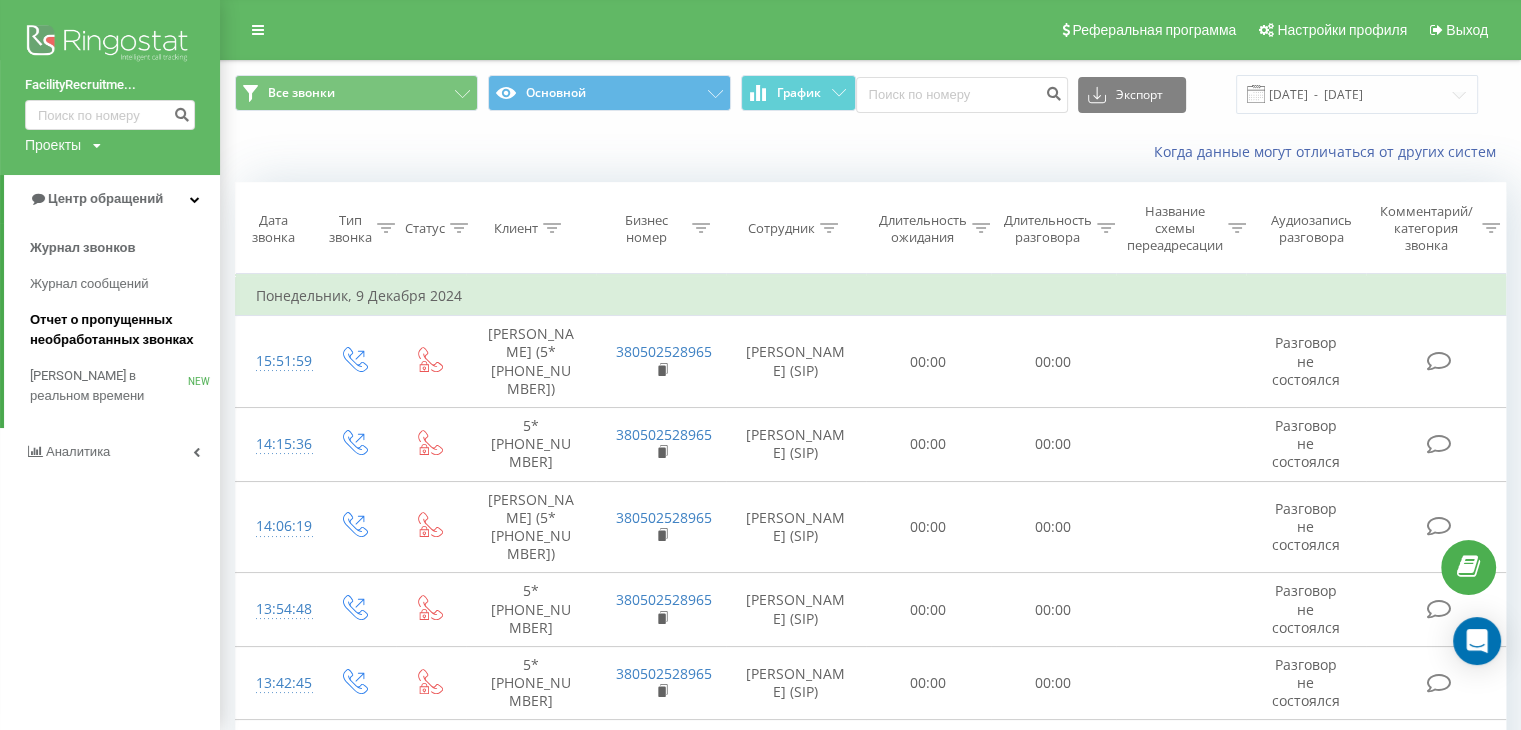 click on "Отчет о пропущенных необработанных звонках" at bounding box center (120, 330) 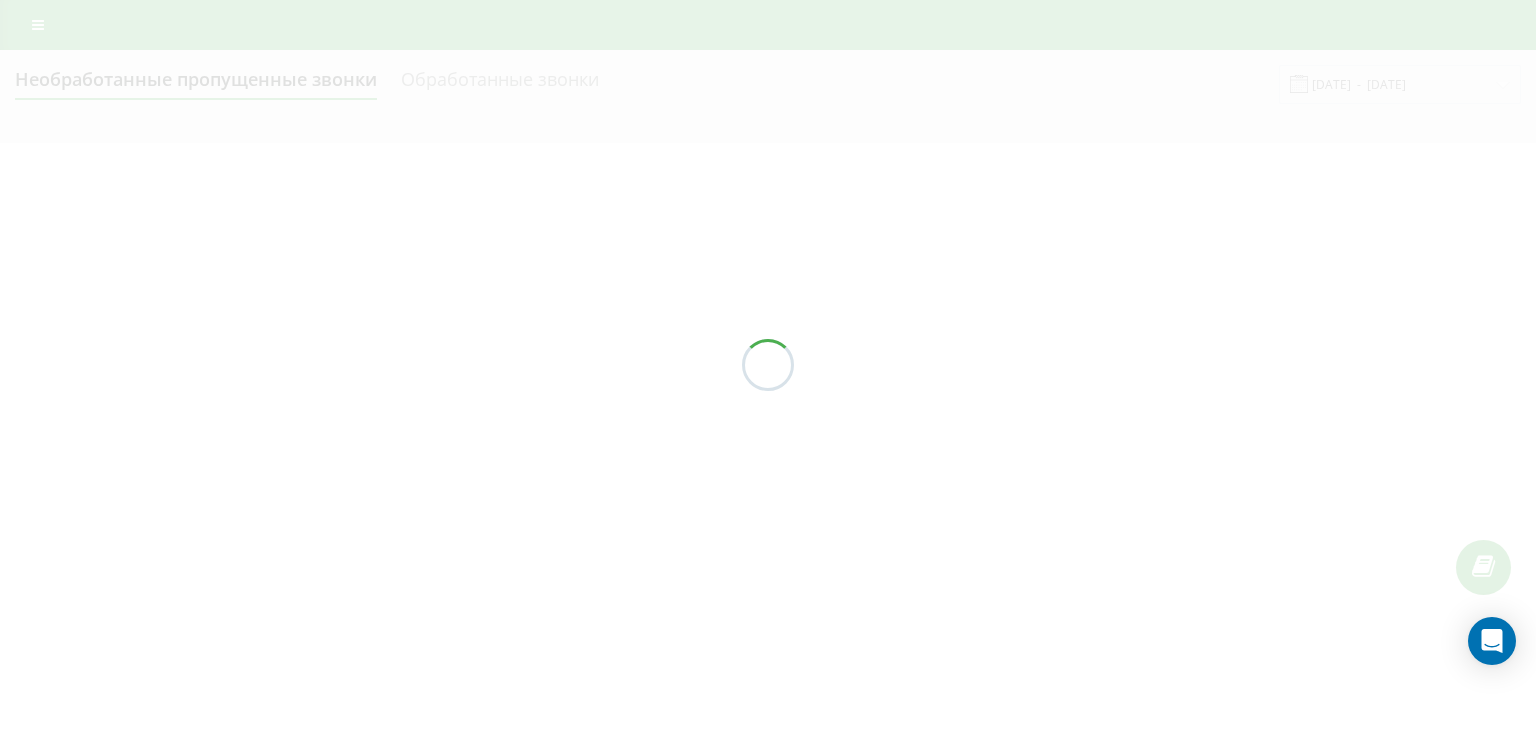 scroll, scrollTop: 0, scrollLeft: 0, axis: both 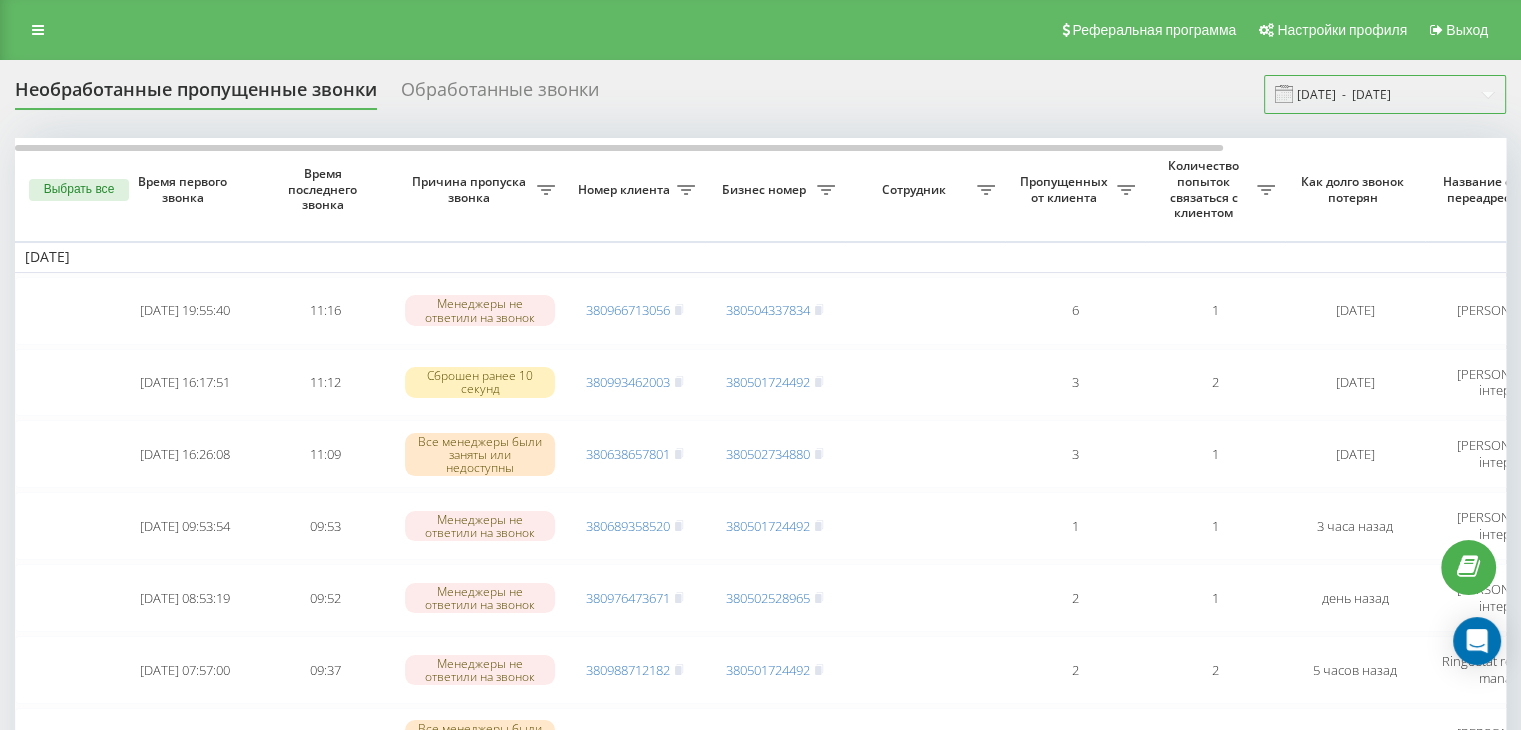 click on "21.06.2025  -  21.07.2025" at bounding box center (1385, 94) 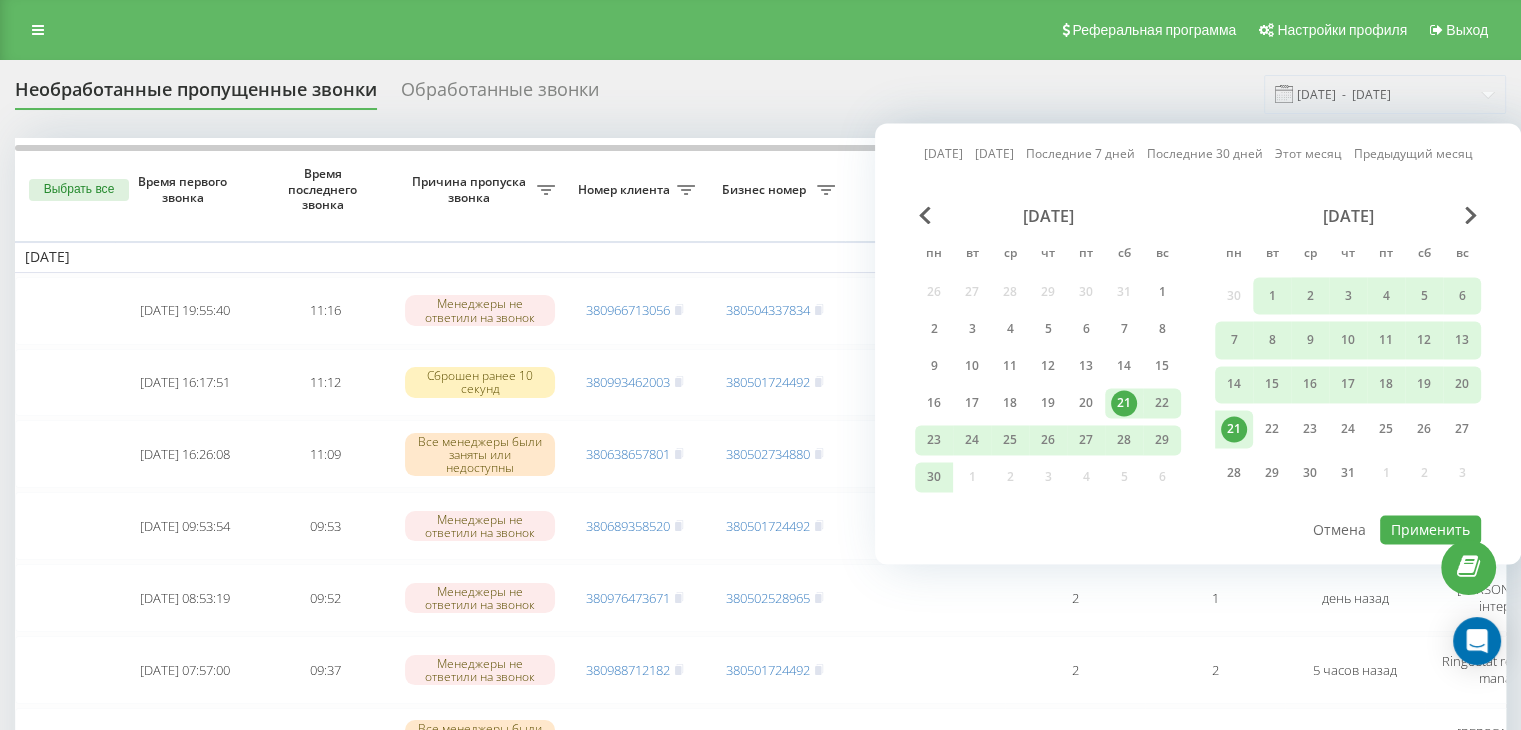 click on "21" at bounding box center [1234, 429] 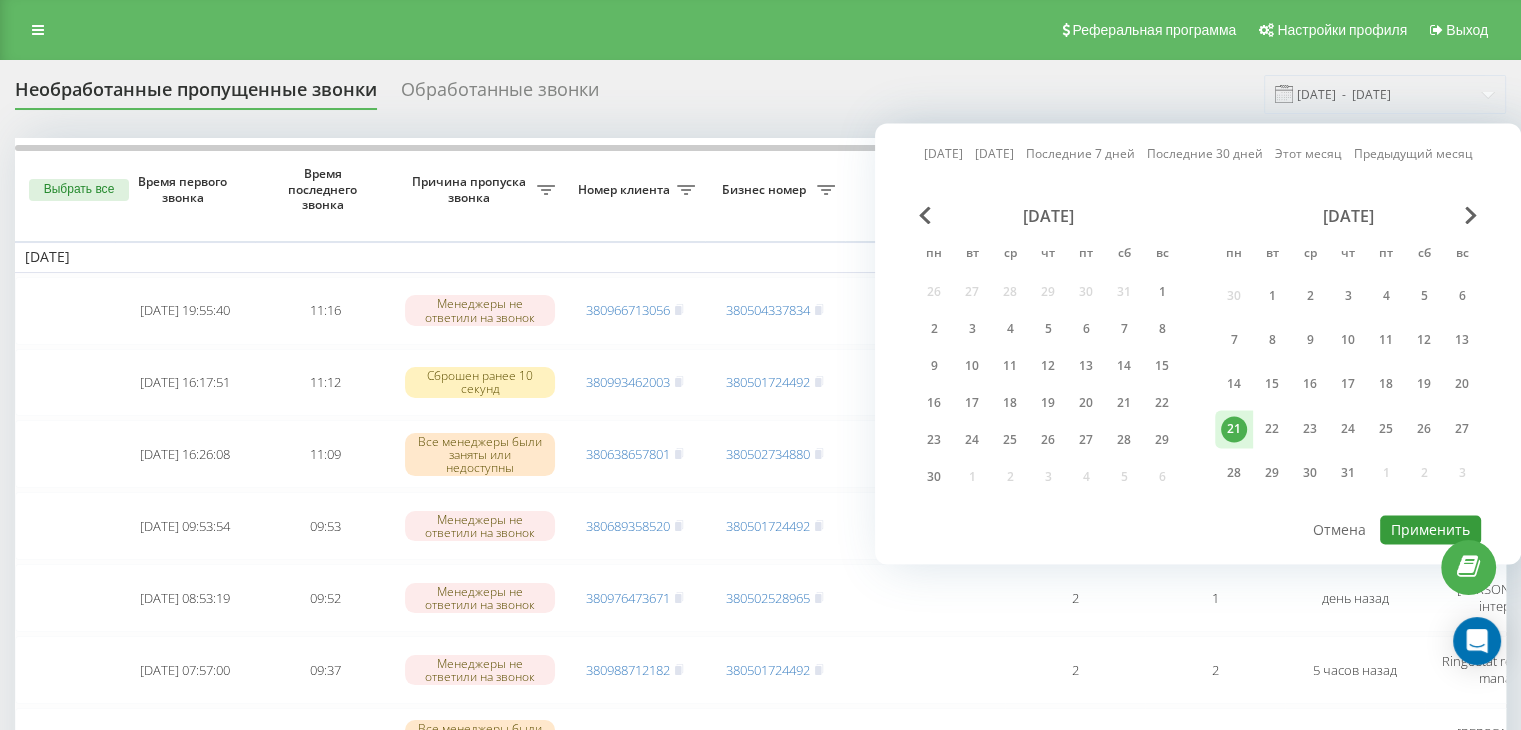 click on "Применить" at bounding box center (1430, 529) 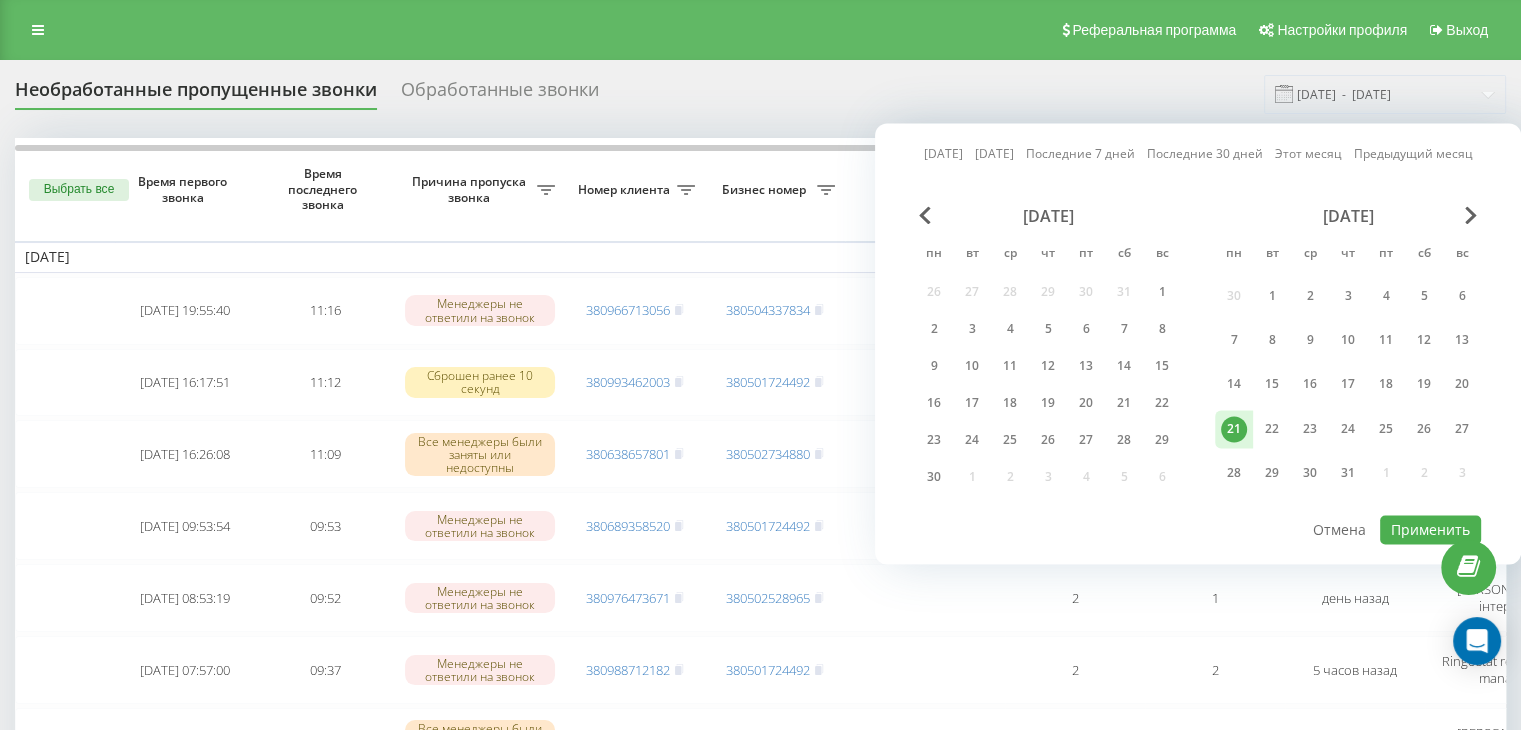 type on "21.07.2025  -  21.07.2025" 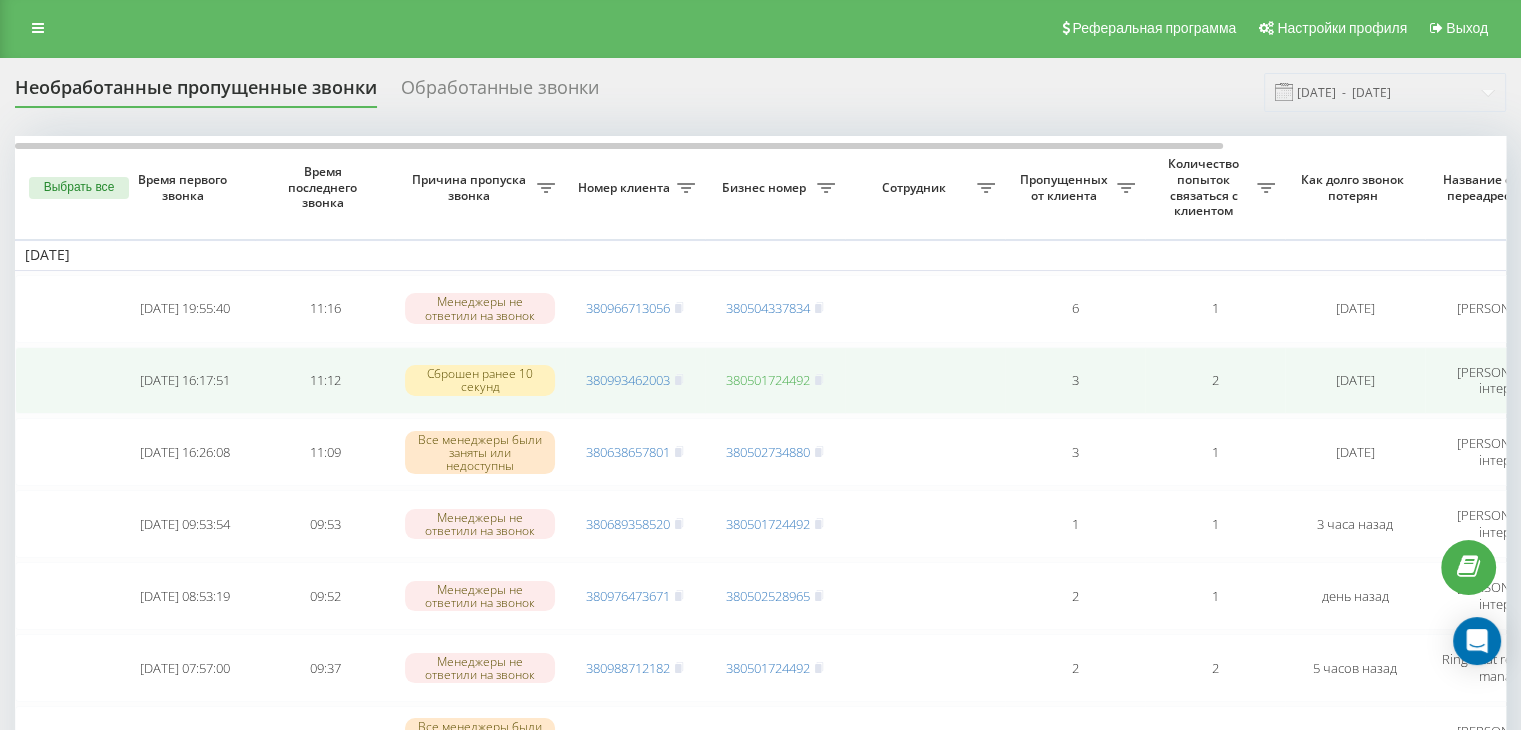 scroll, scrollTop: 0, scrollLeft: 0, axis: both 